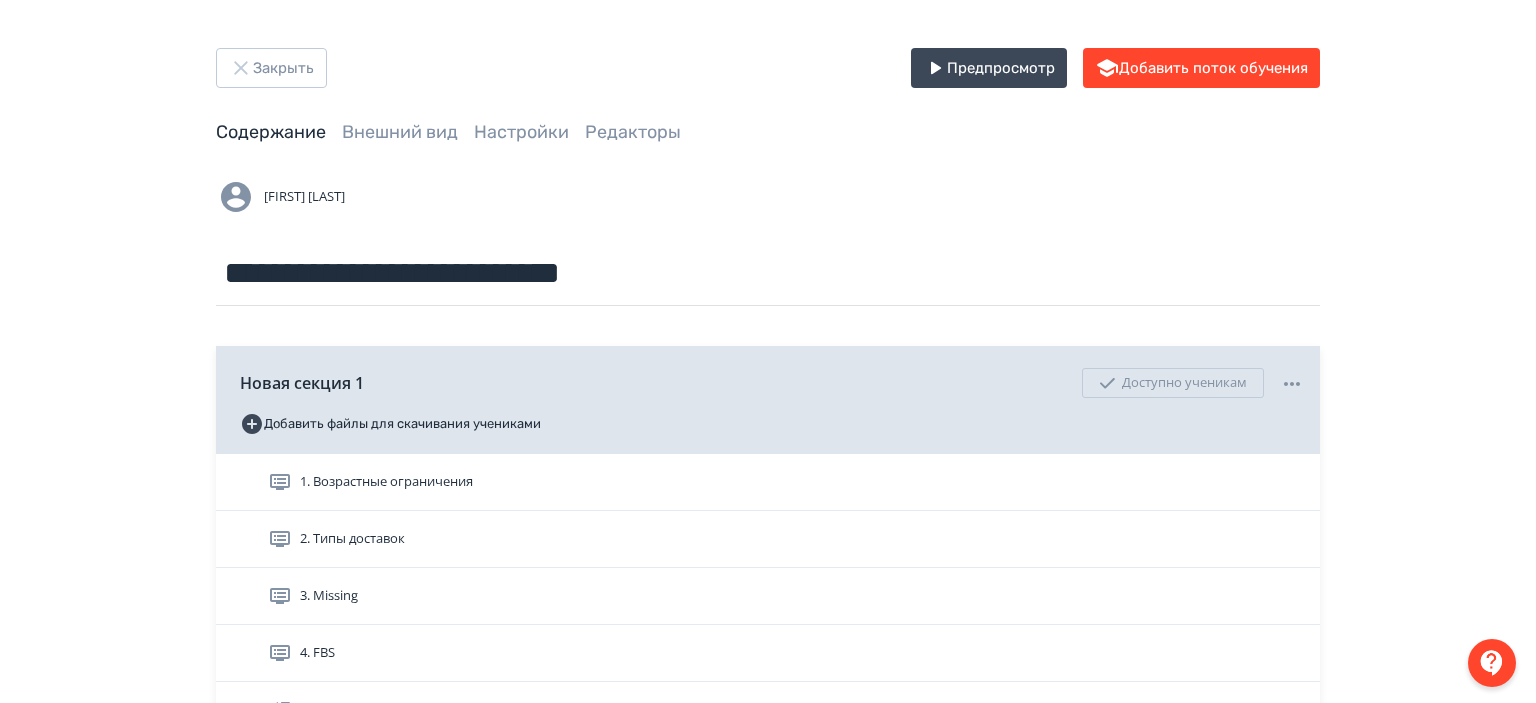 scroll, scrollTop: 0, scrollLeft: 0, axis: both 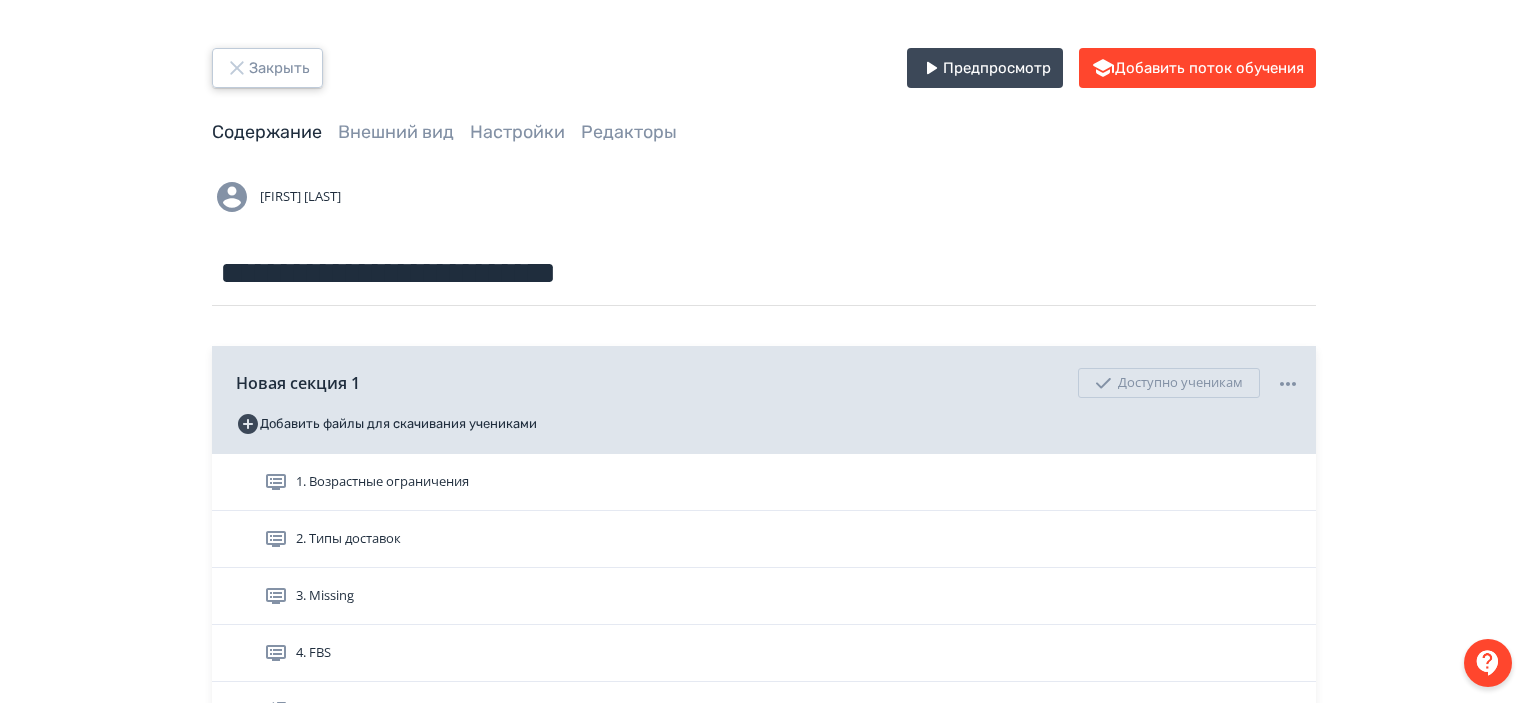 click on "Закрыть" at bounding box center [267, 68] 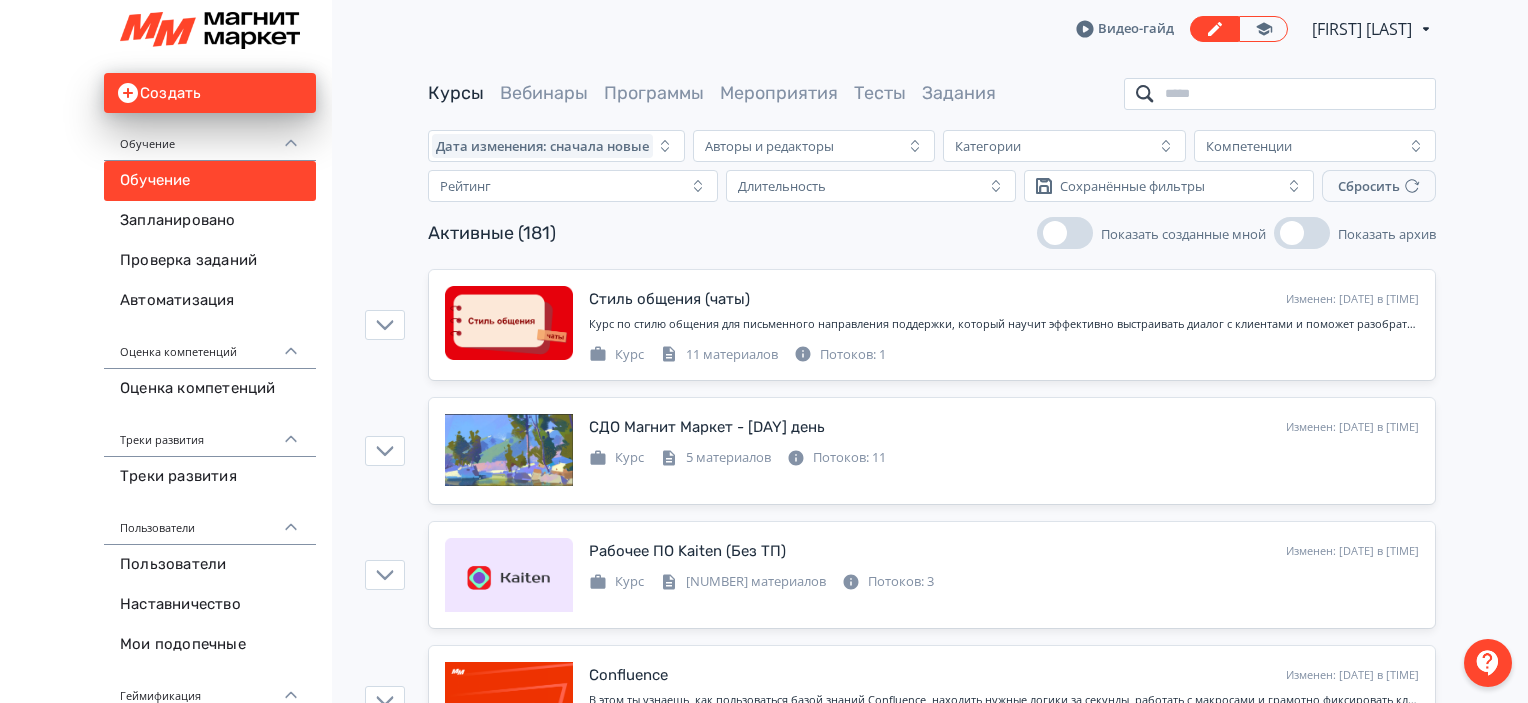 click at bounding box center (1280, 94) 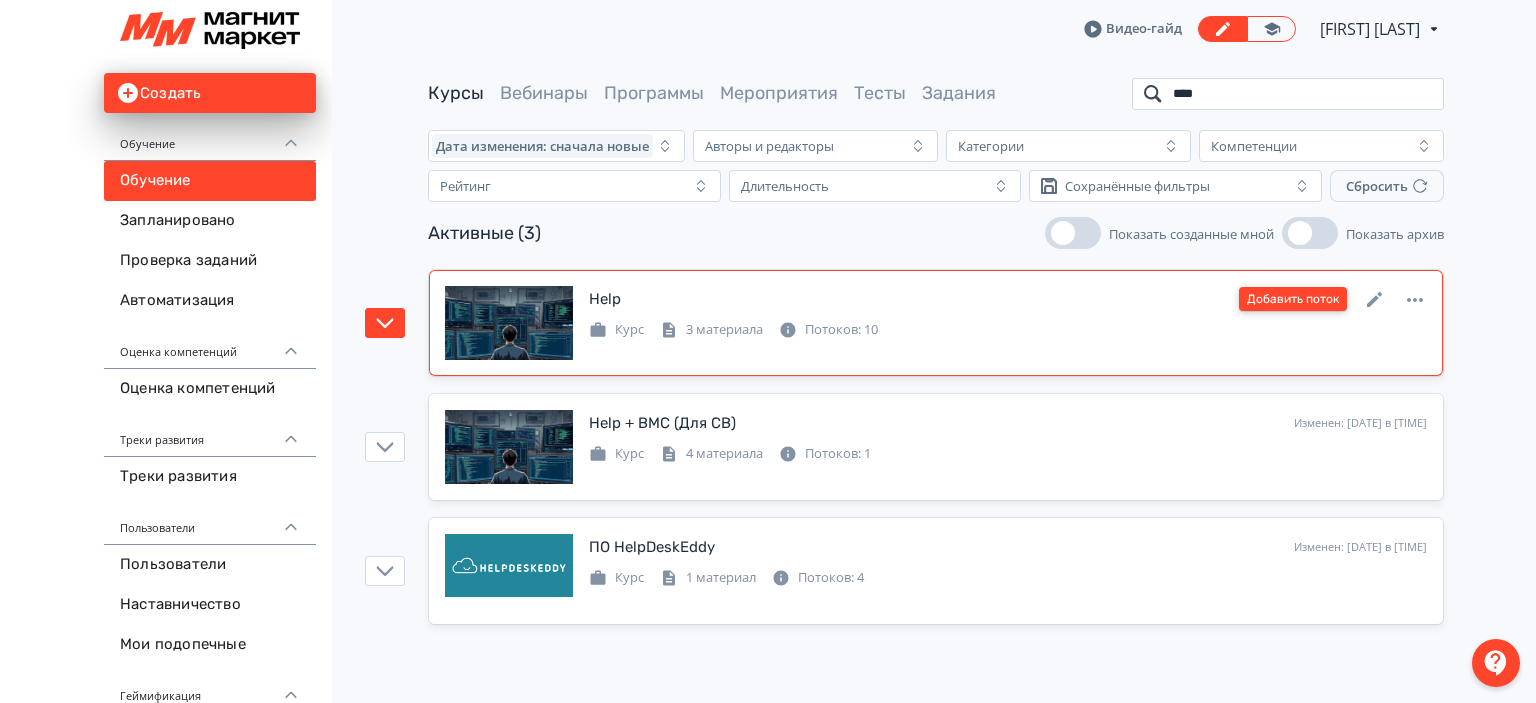 type on "****" 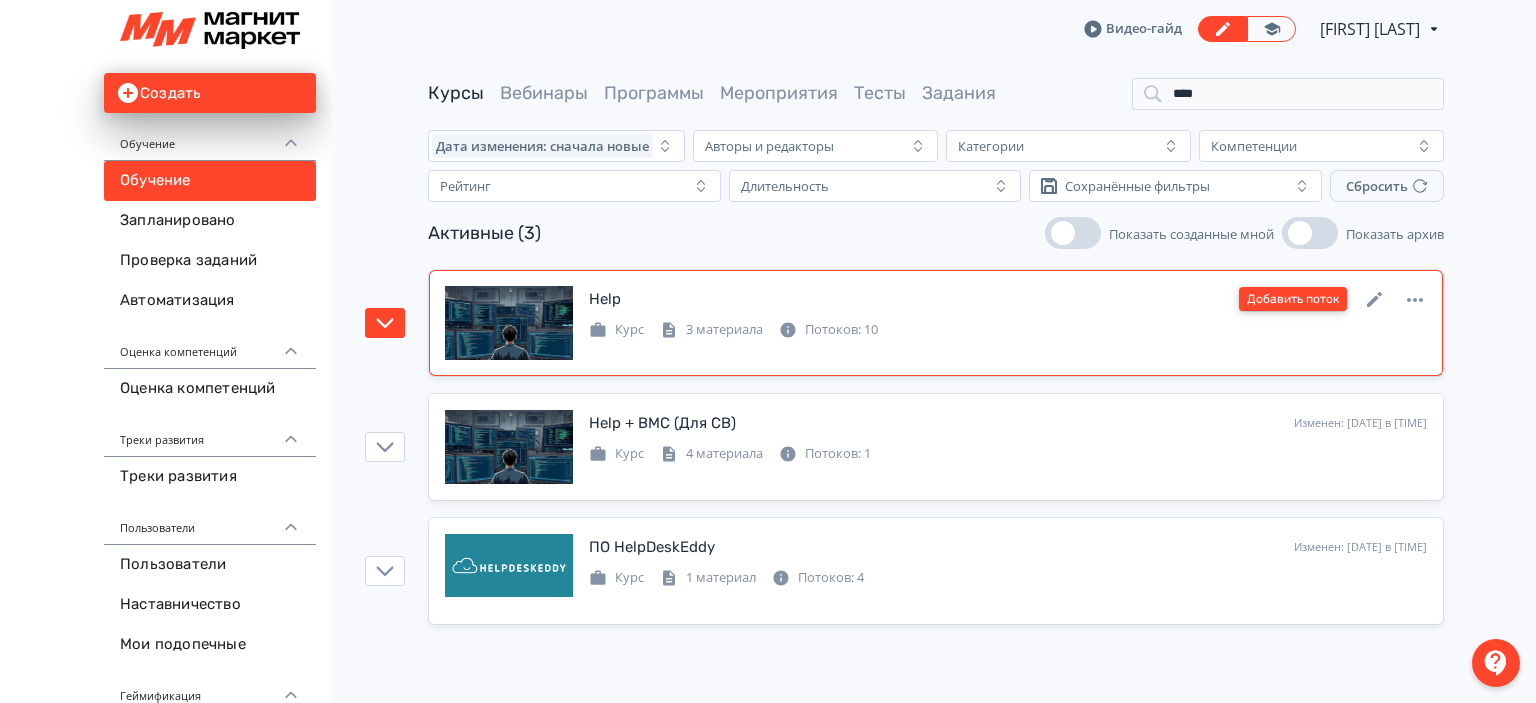 click on "Добавить поток" at bounding box center [1293, 299] 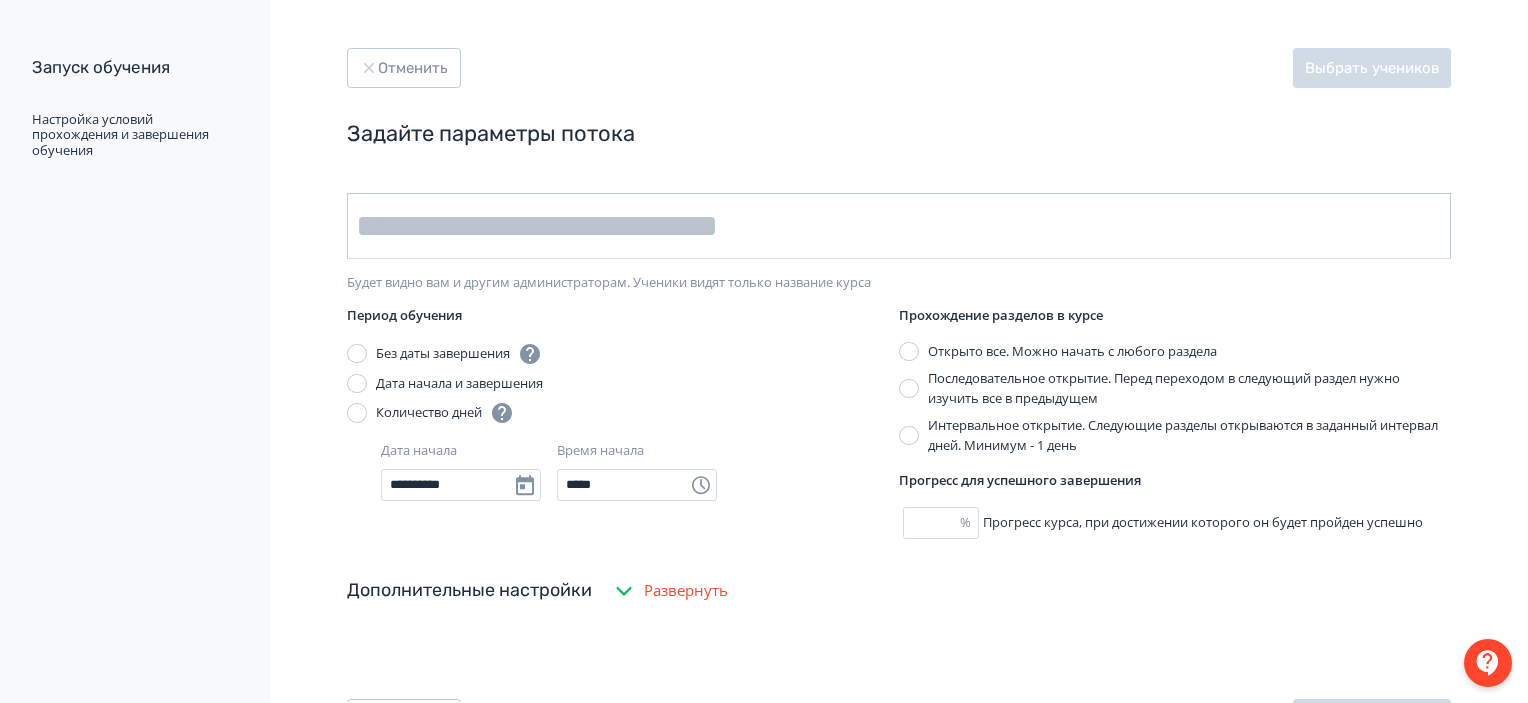 click at bounding box center [899, 226] 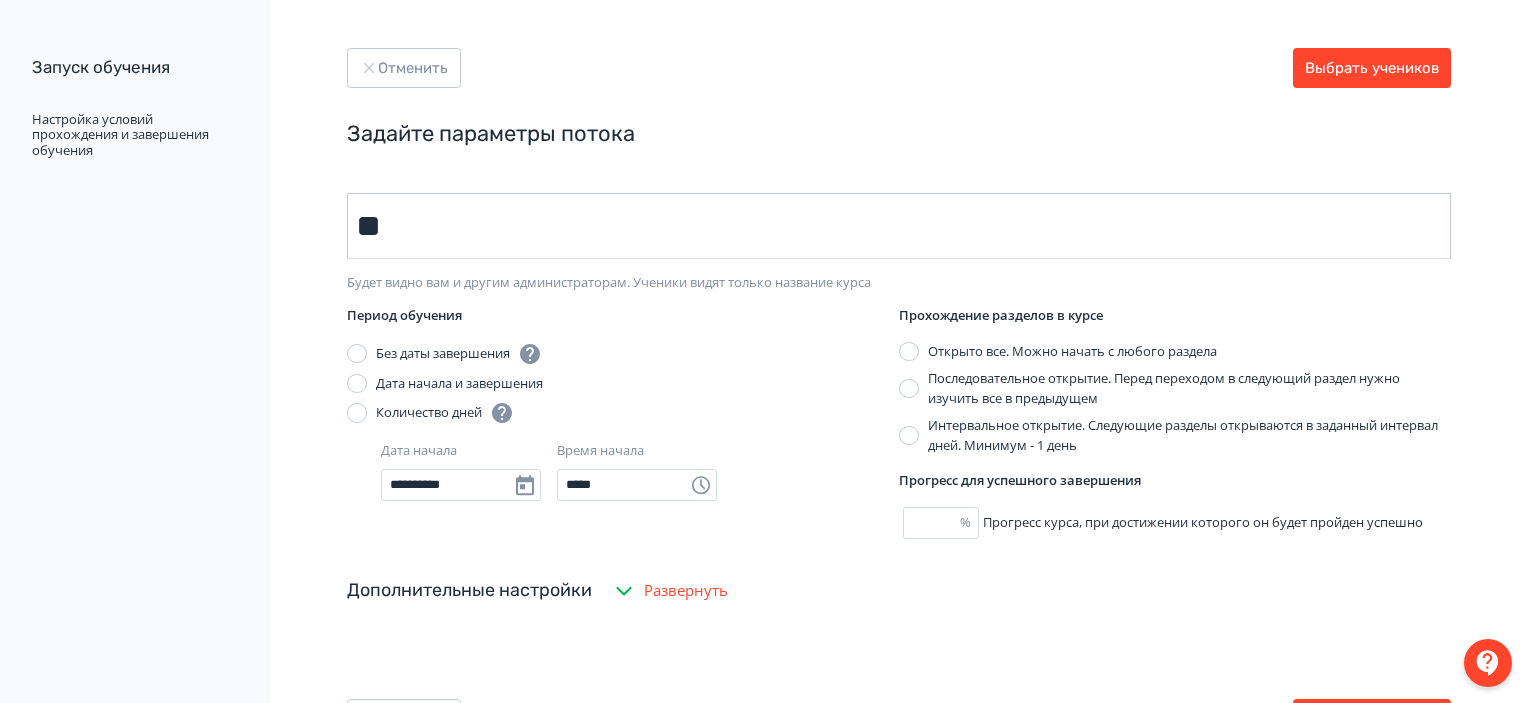 type on "*" 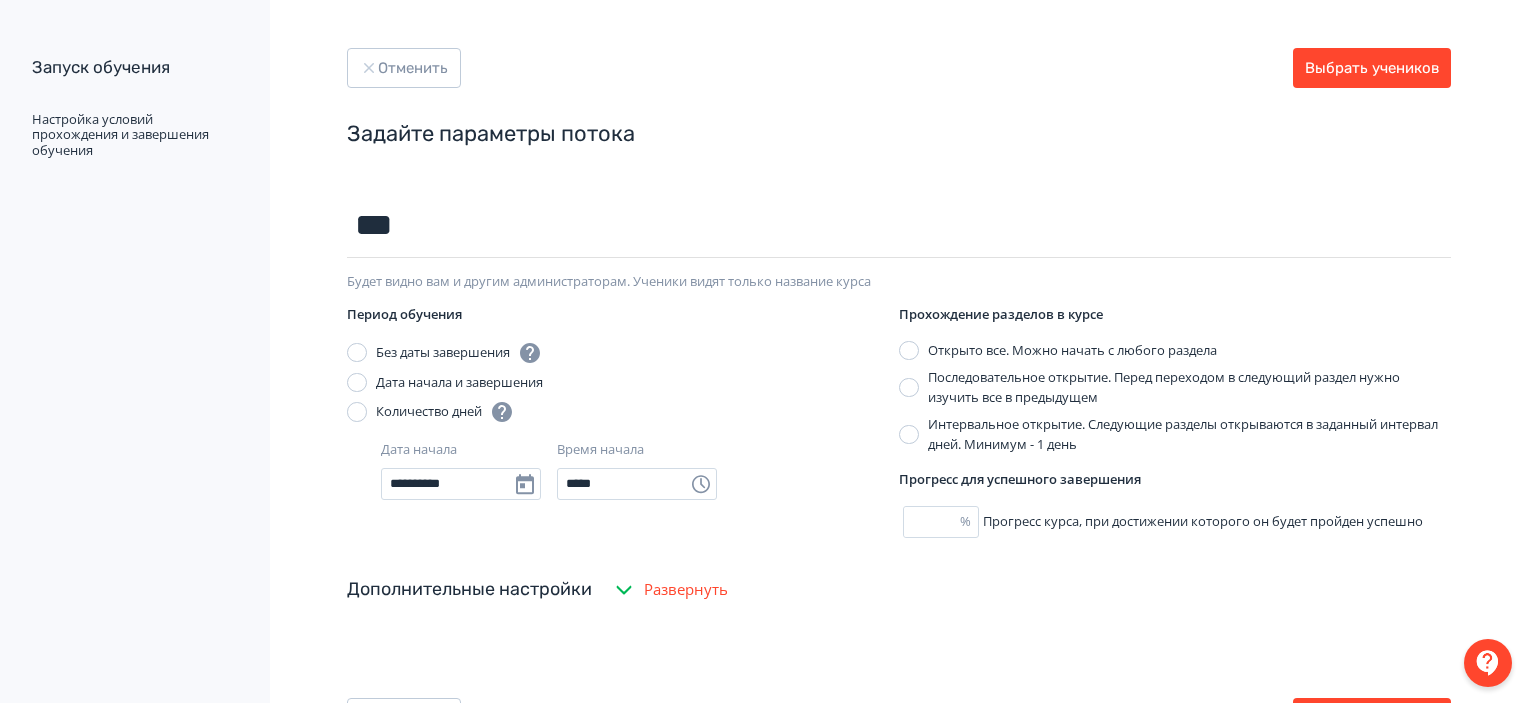 type on "********" 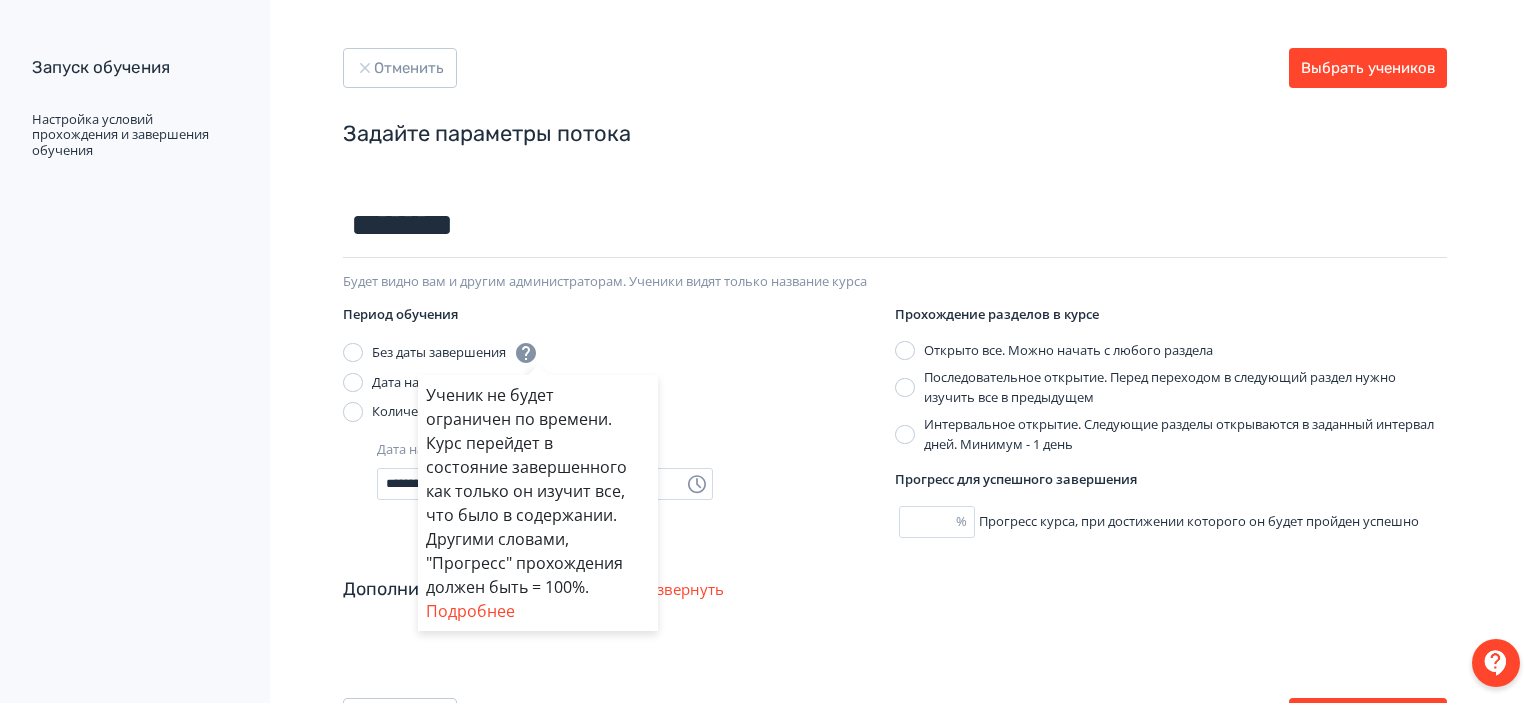 click on "Ученик не будет ограничен по времени. Курс перейдет в состояние завершенного как только он изучит все, что было в содержании. Другими словами, "Прогресс" прохождения должен быть = 100%. Подробнее" at bounding box center [768, 351] 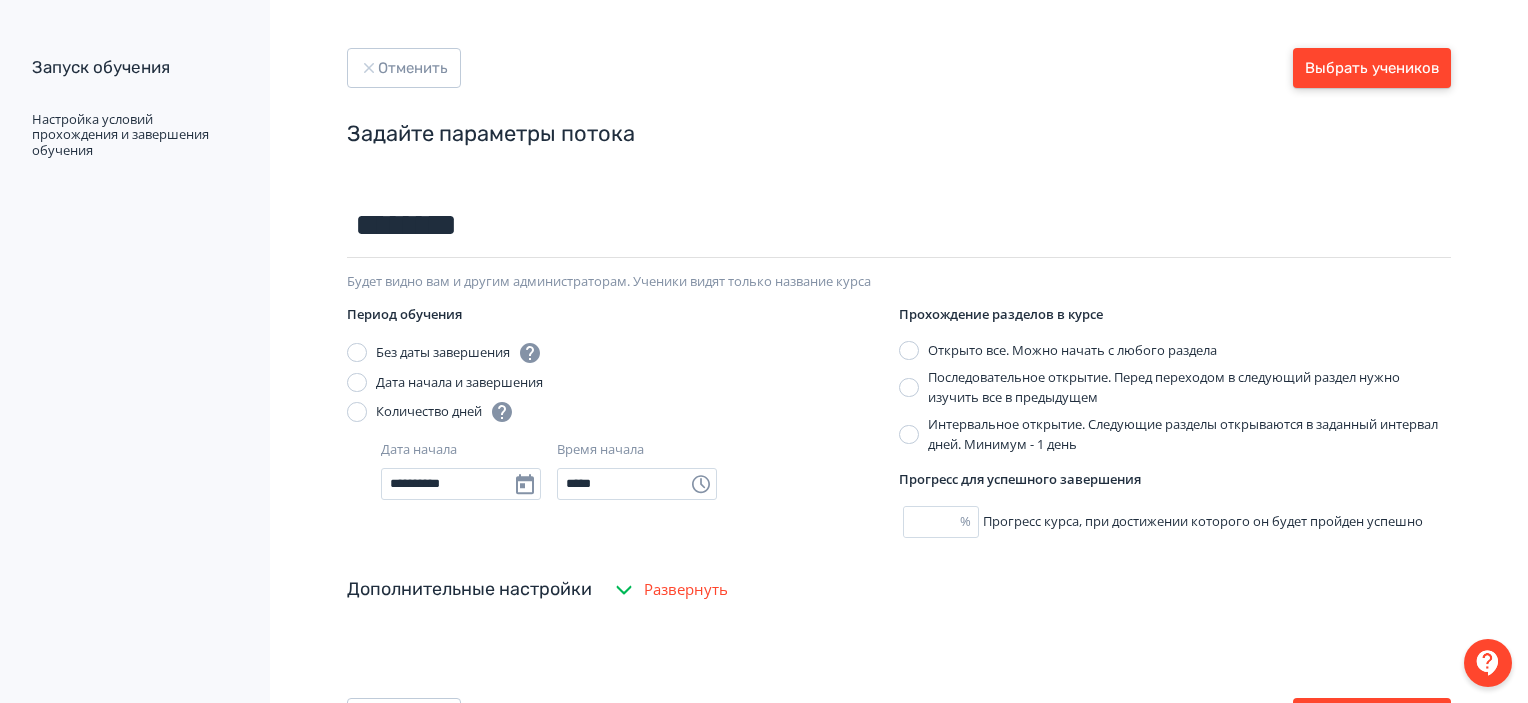 click on "Выбрать учеников" at bounding box center [1372, 68] 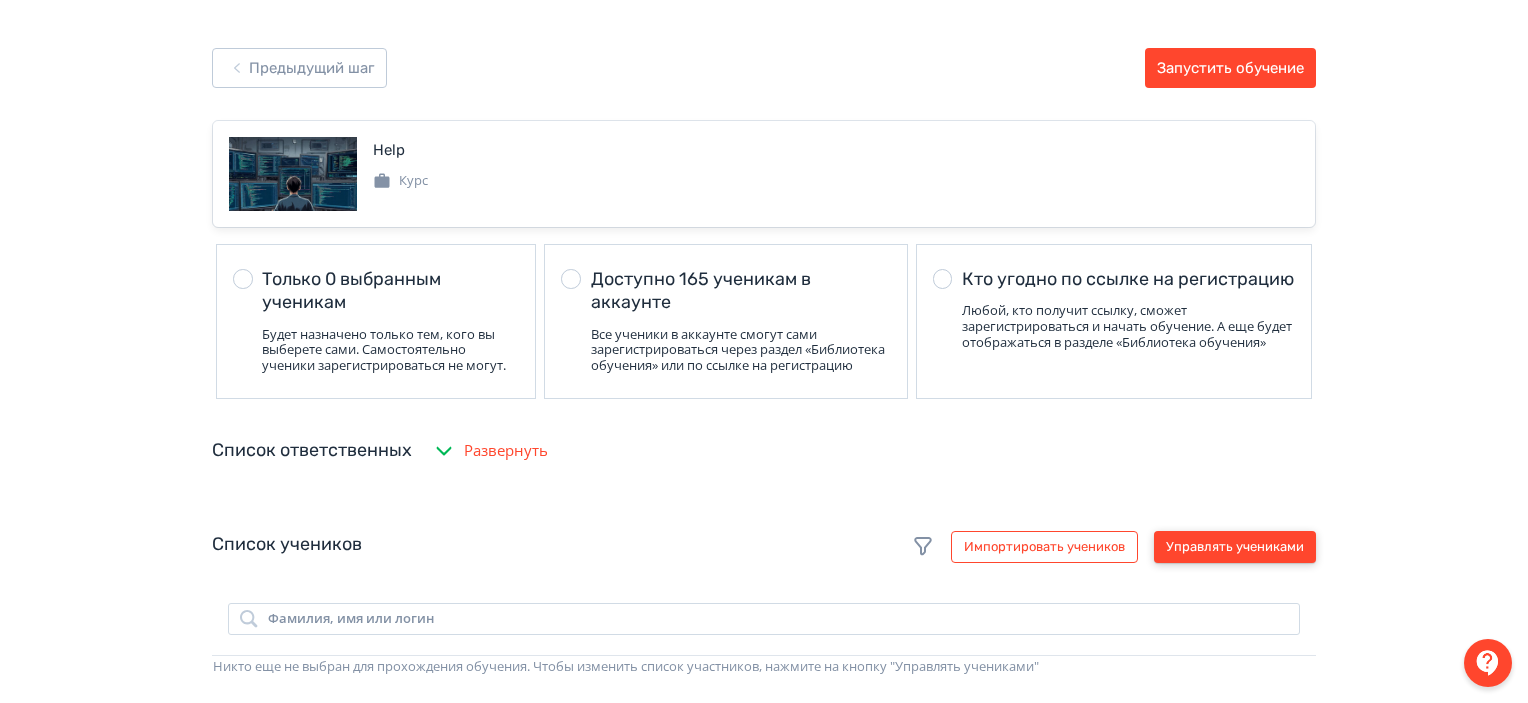 click on "Управлять учениками" at bounding box center [1235, 547] 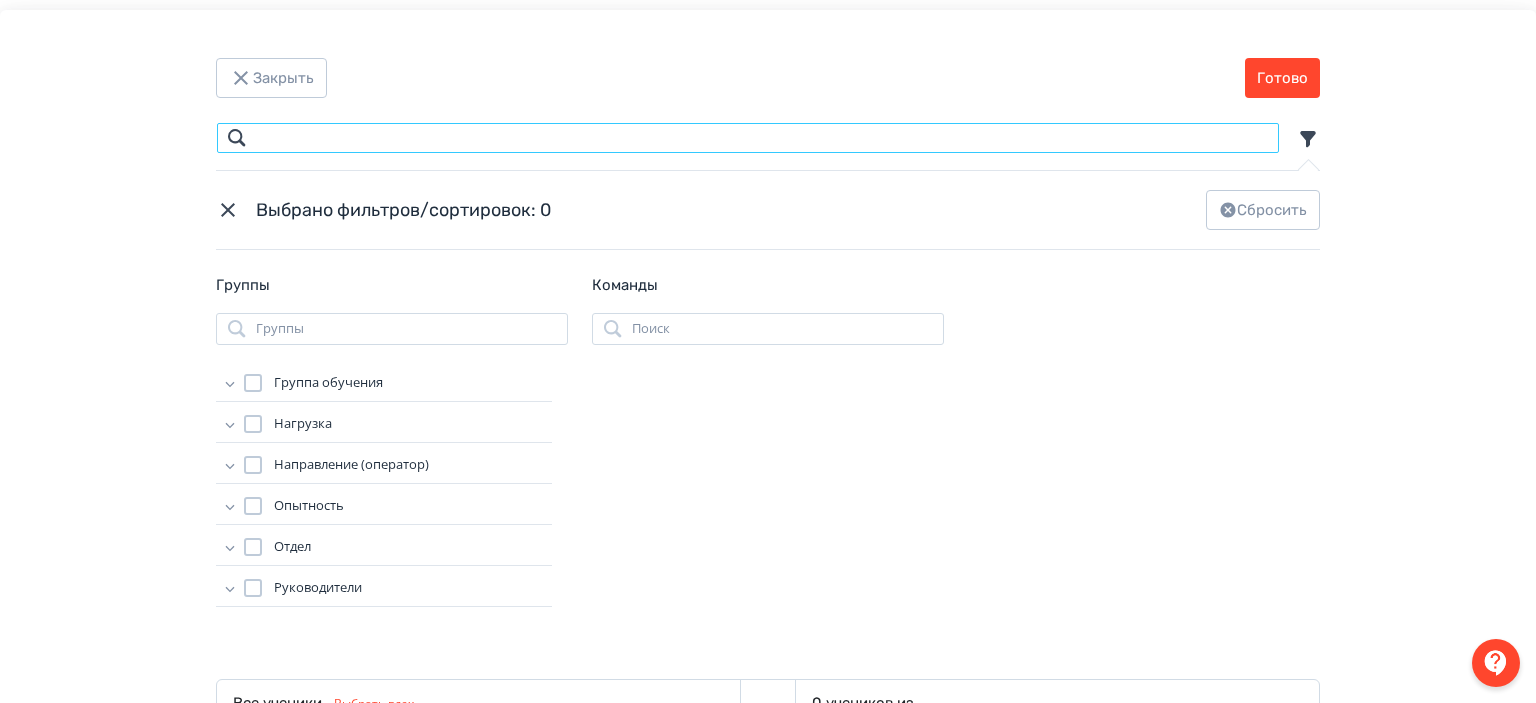 click at bounding box center [748, 138] 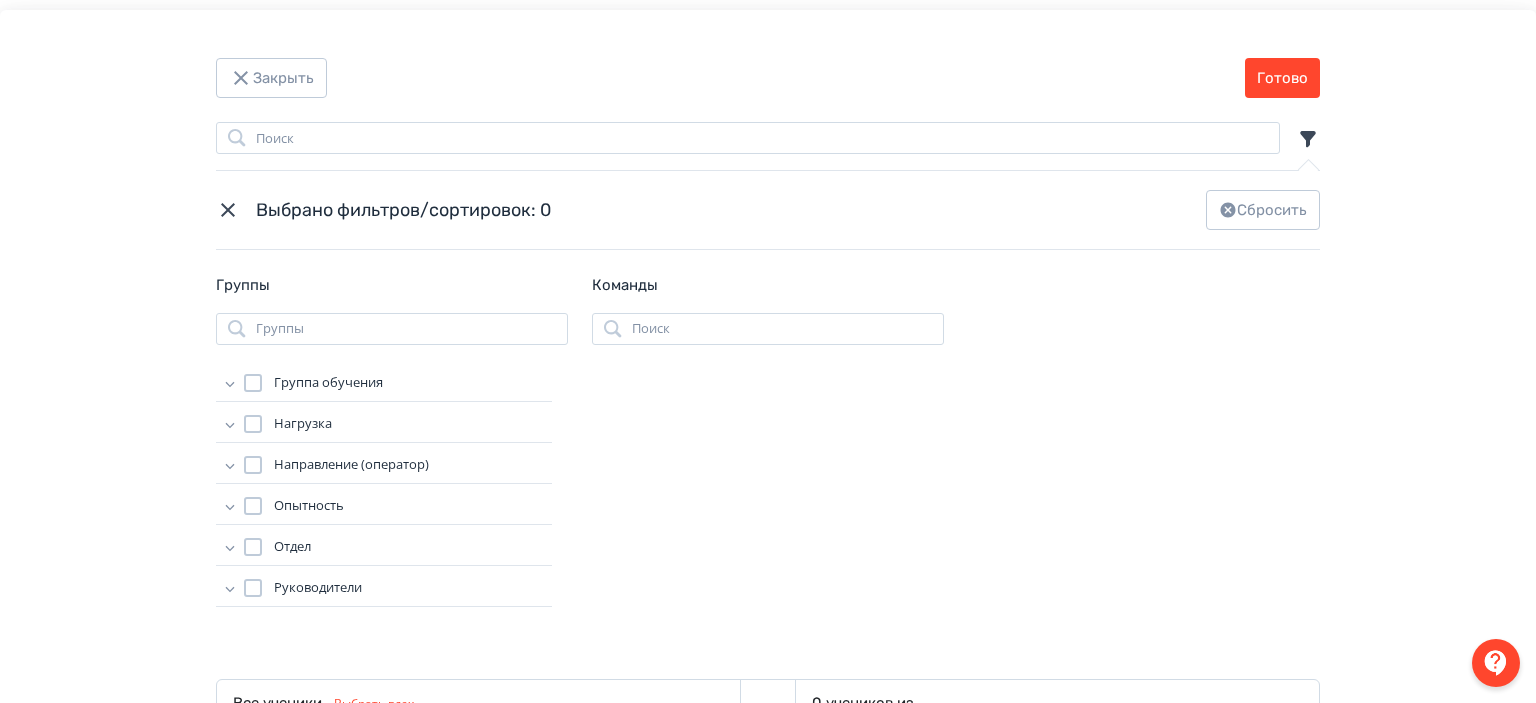 click 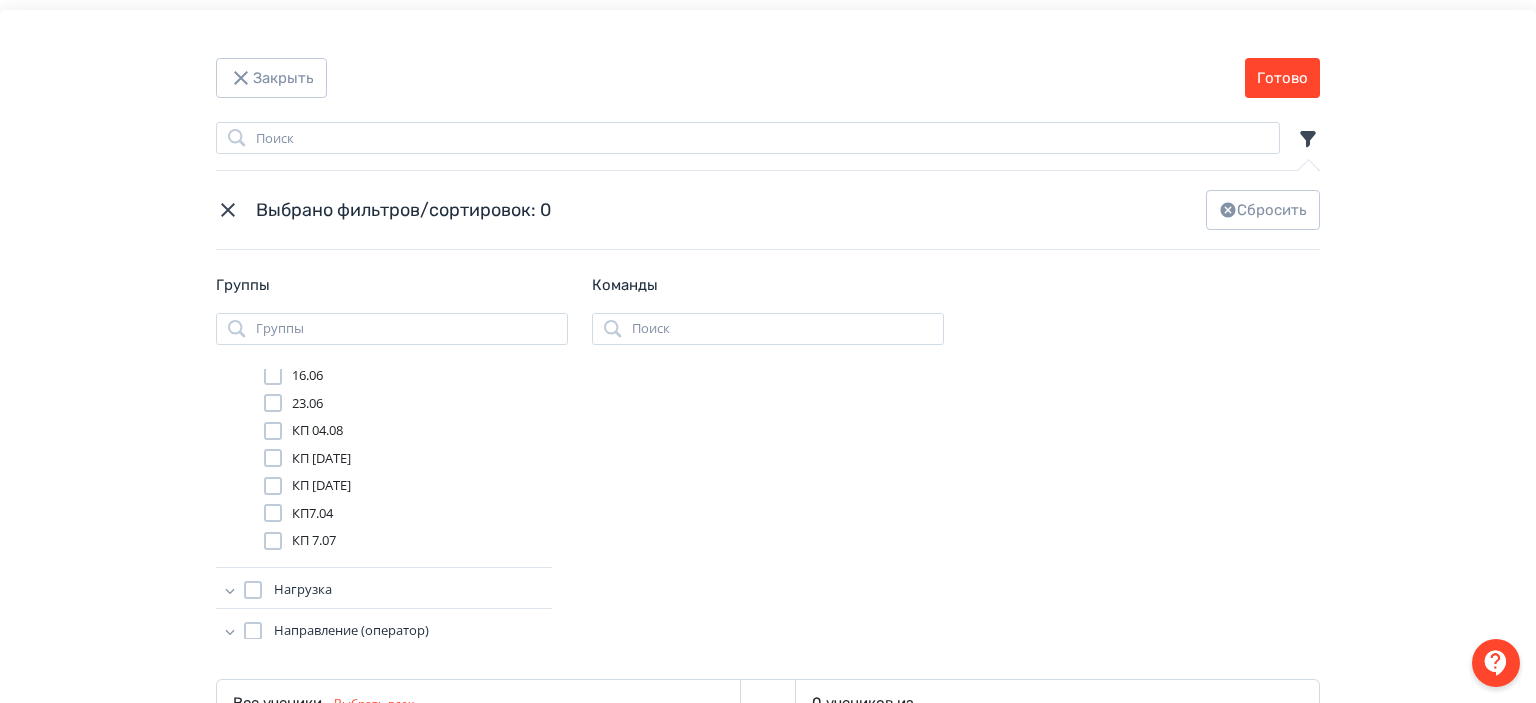 scroll, scrollTop: 70, scrollLeft: 0, axis: vertical 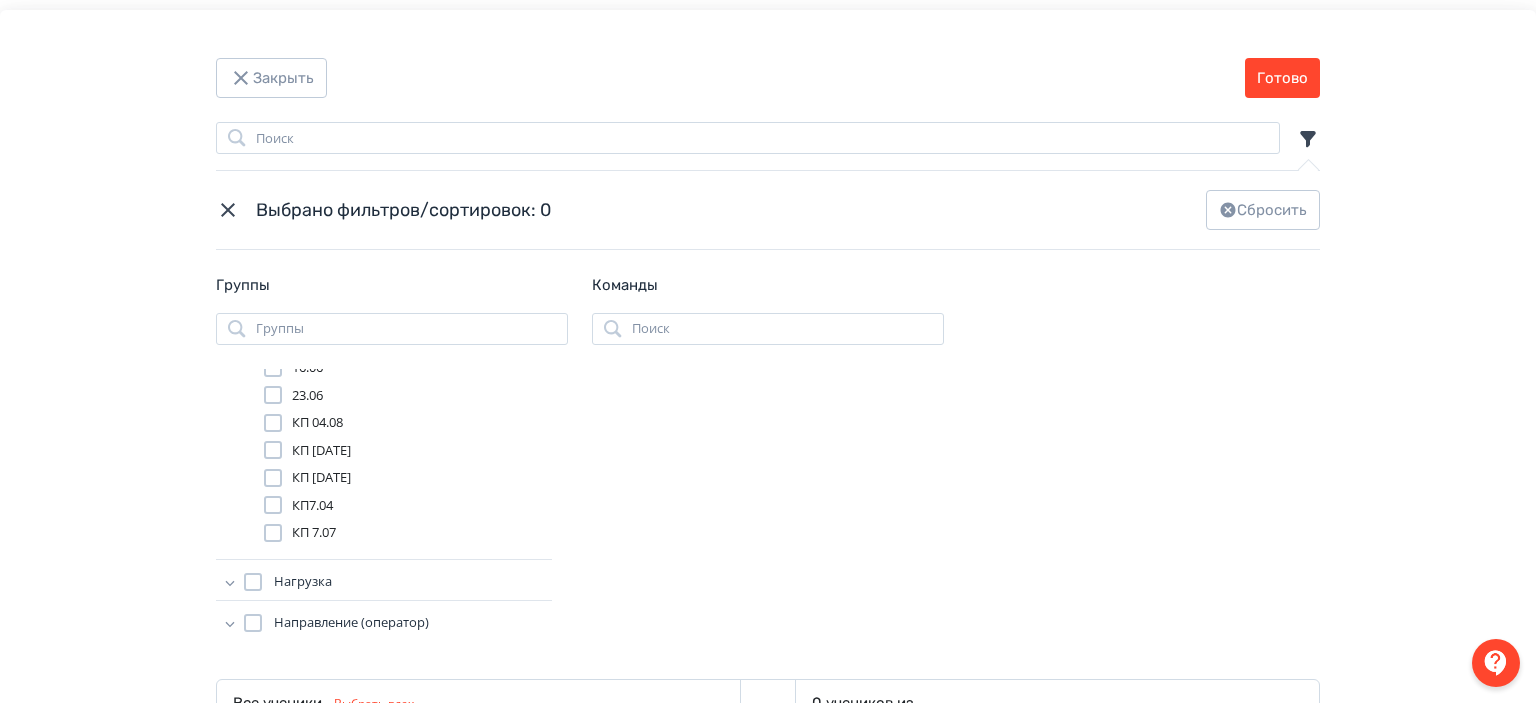 click at bounding box center (273, 423) 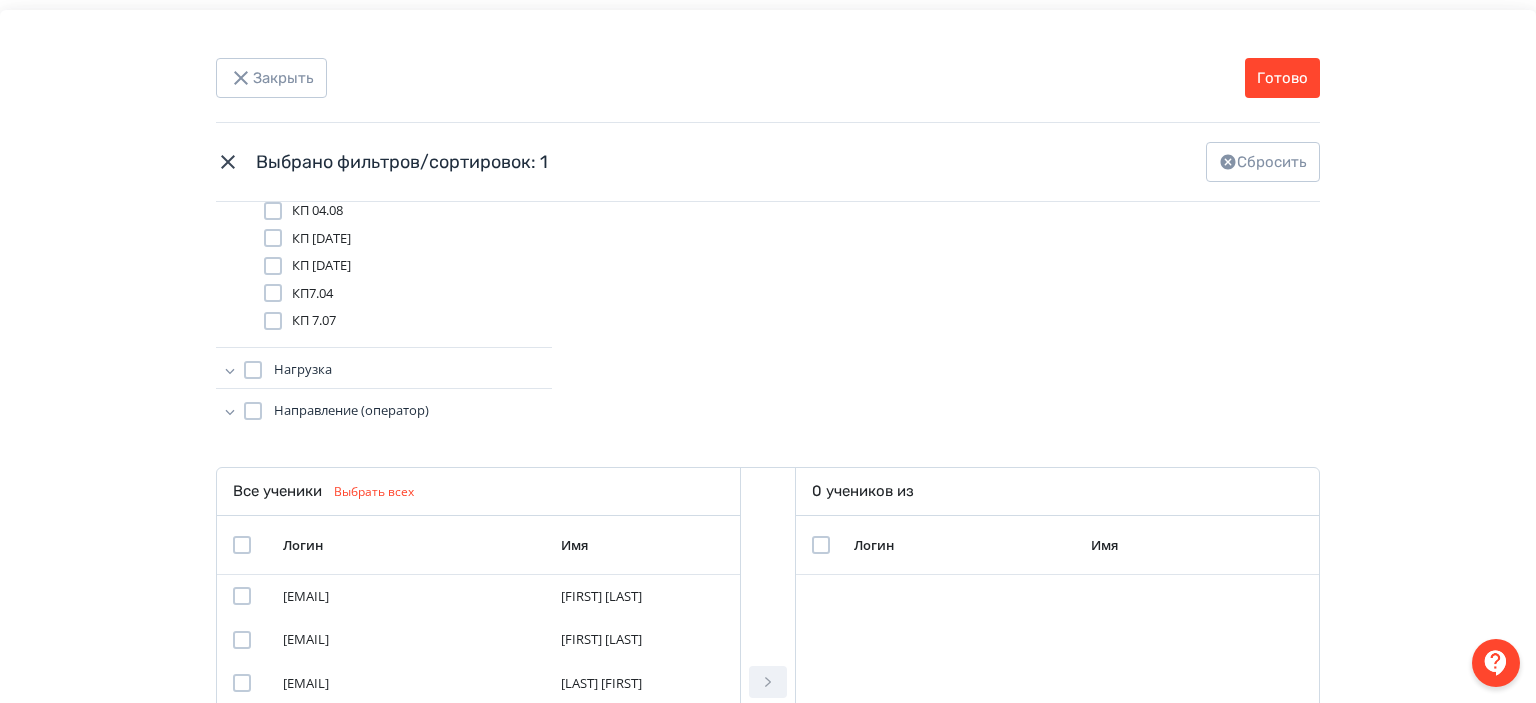 scroll, scrollTop: 212, scrollLeft: 0, axis: vertical 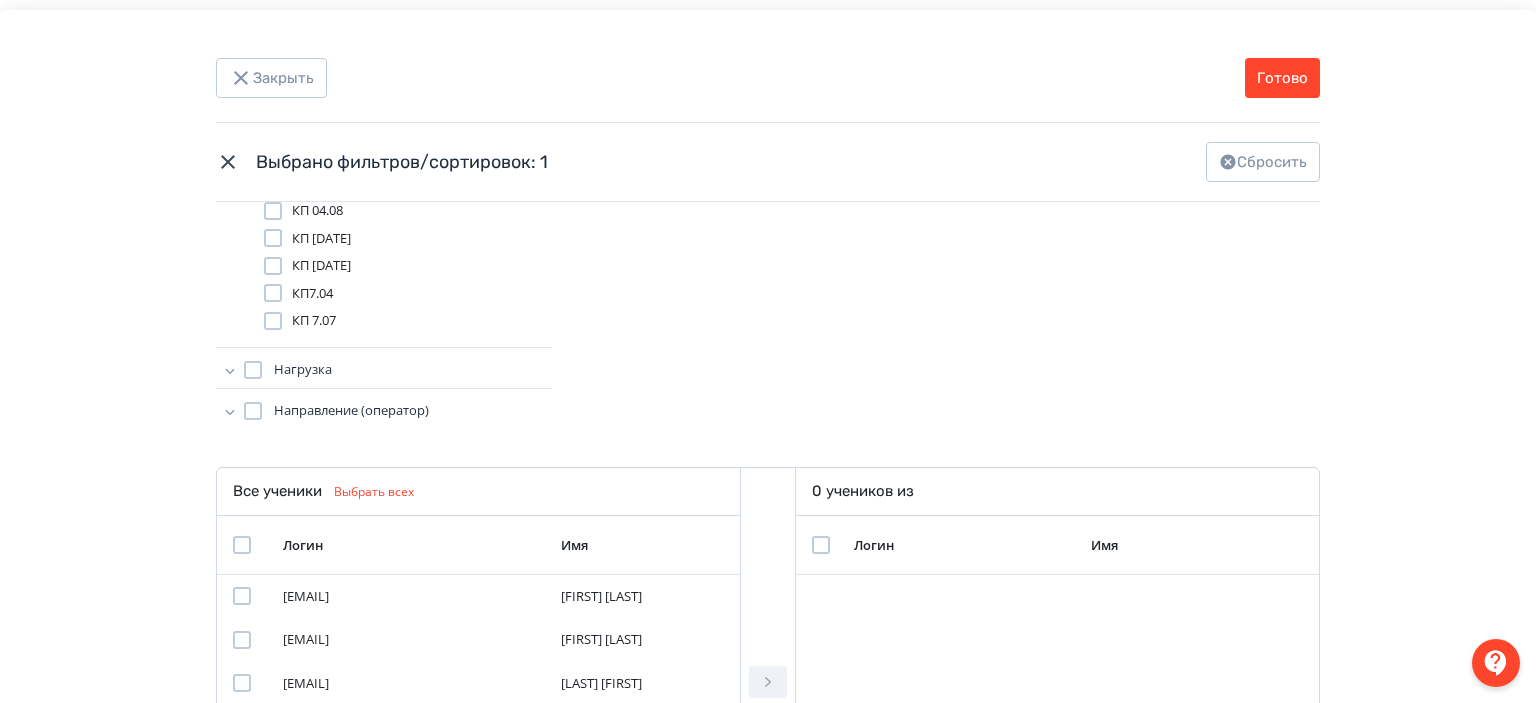 drag, startPoint x: 248, startPoint y: 543, endPoint x: 232, endPoint y: 543, distance: 16 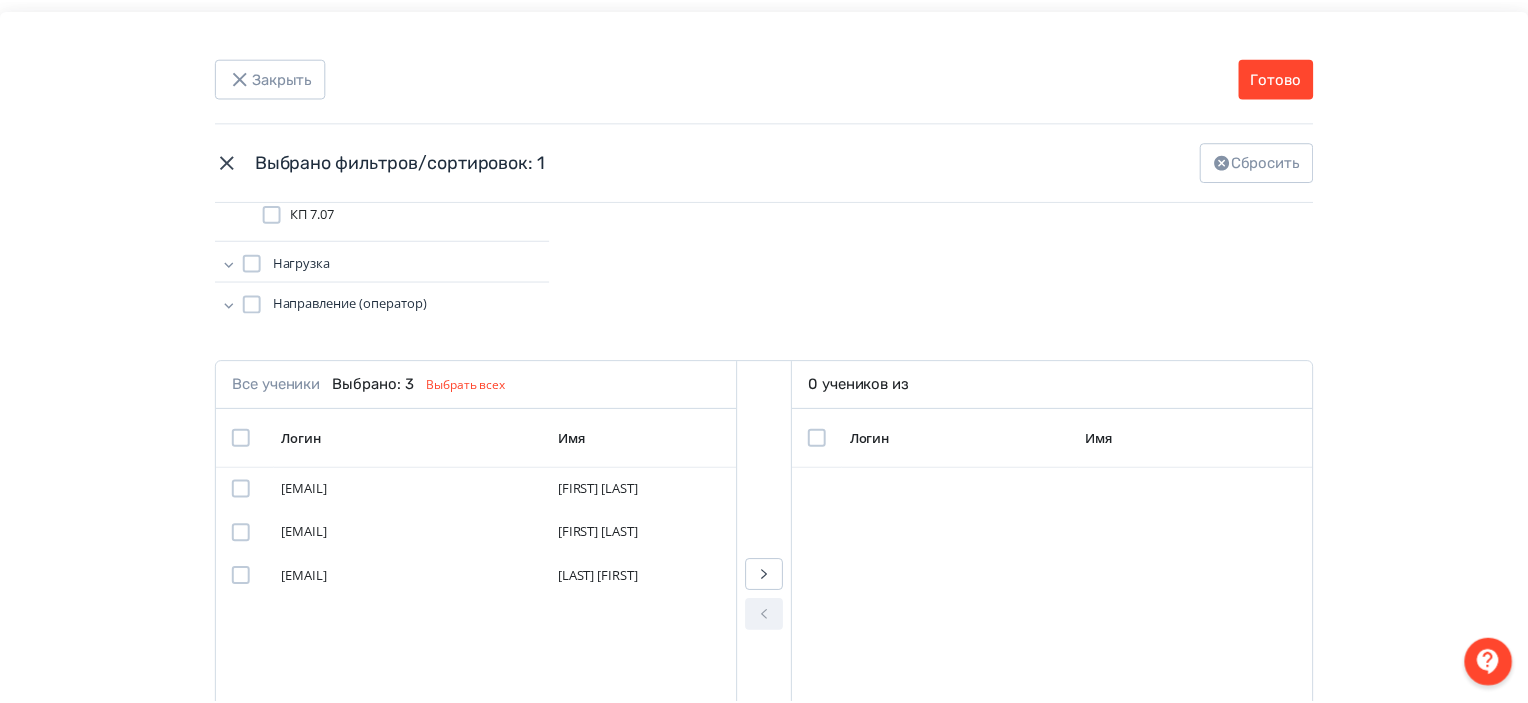 scroll, scrollTop: 327, scrollLeft: 0, axis: vertical 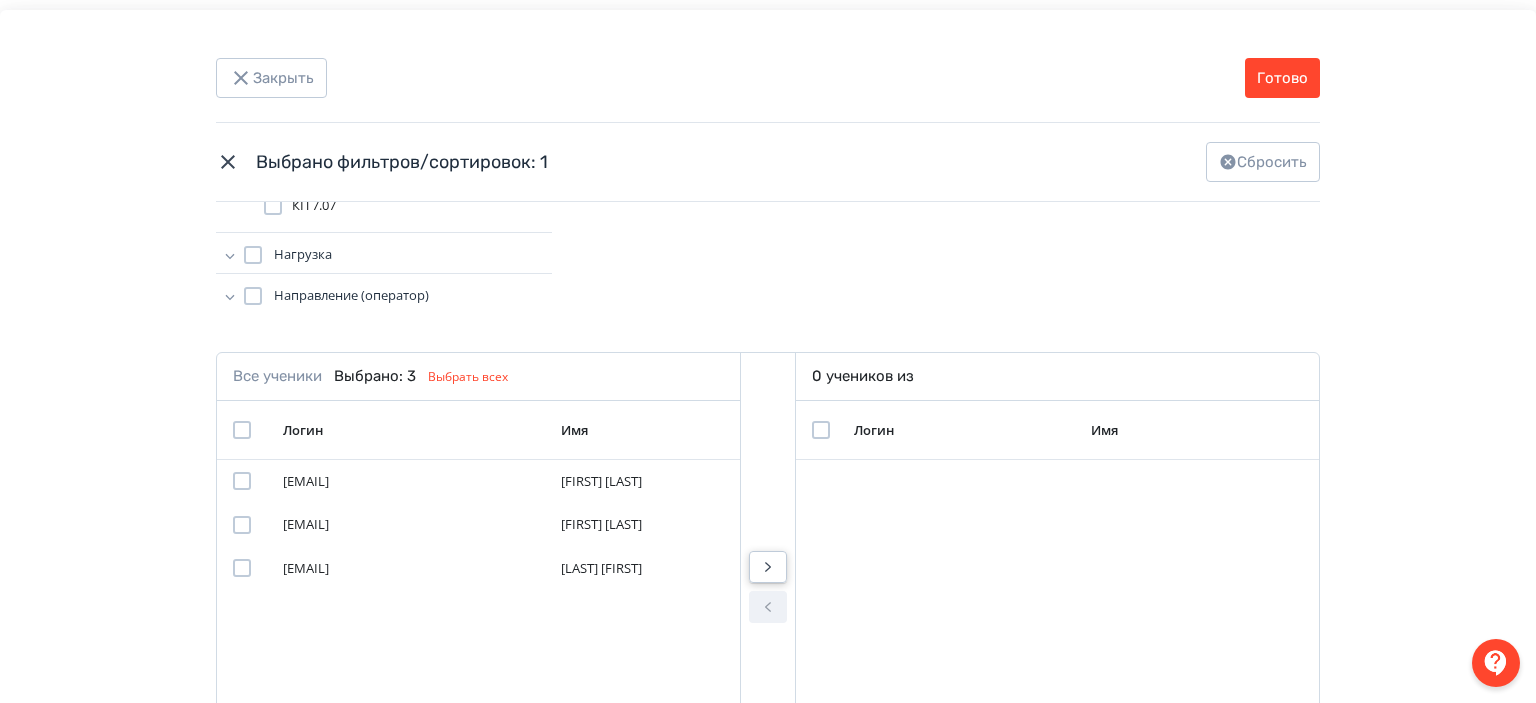 click 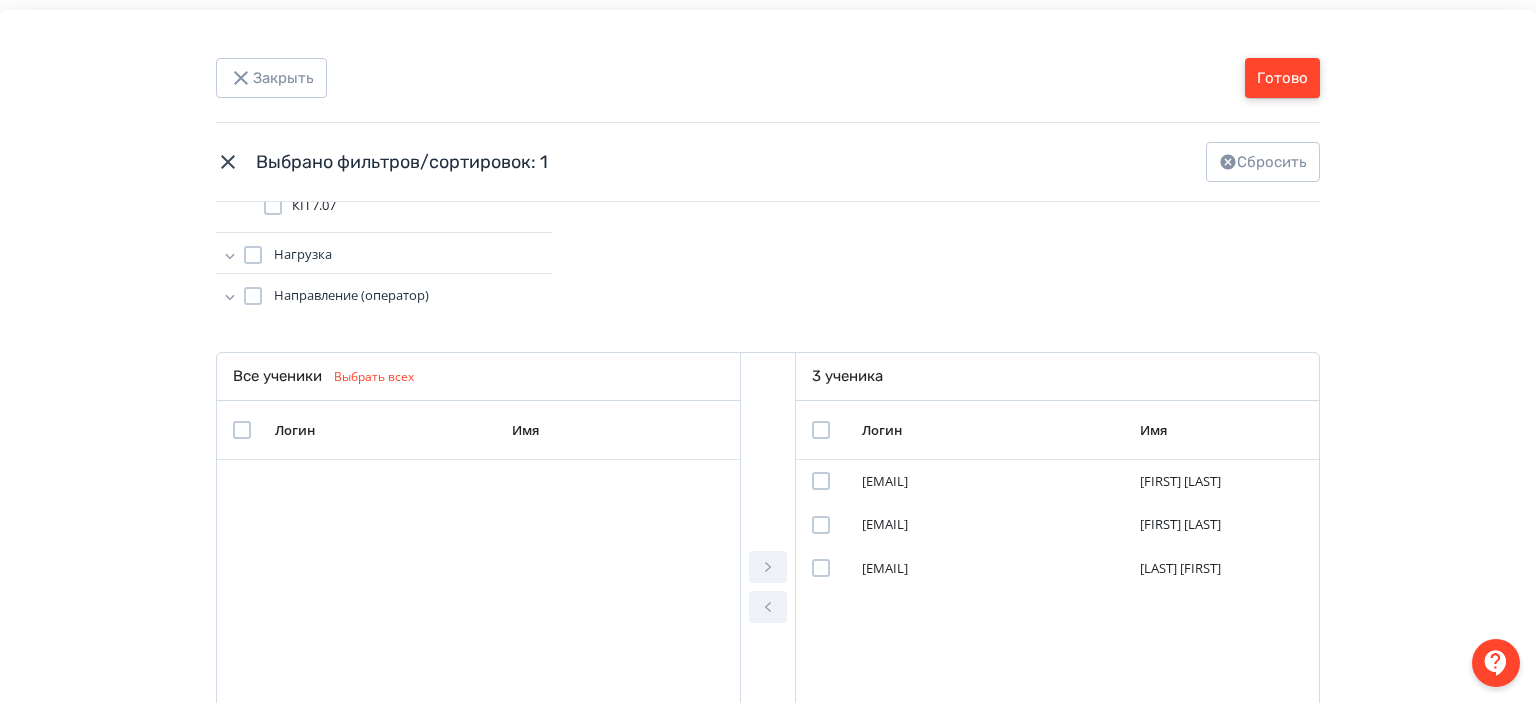 click on "Готово" at bounding box center (1282, 78) 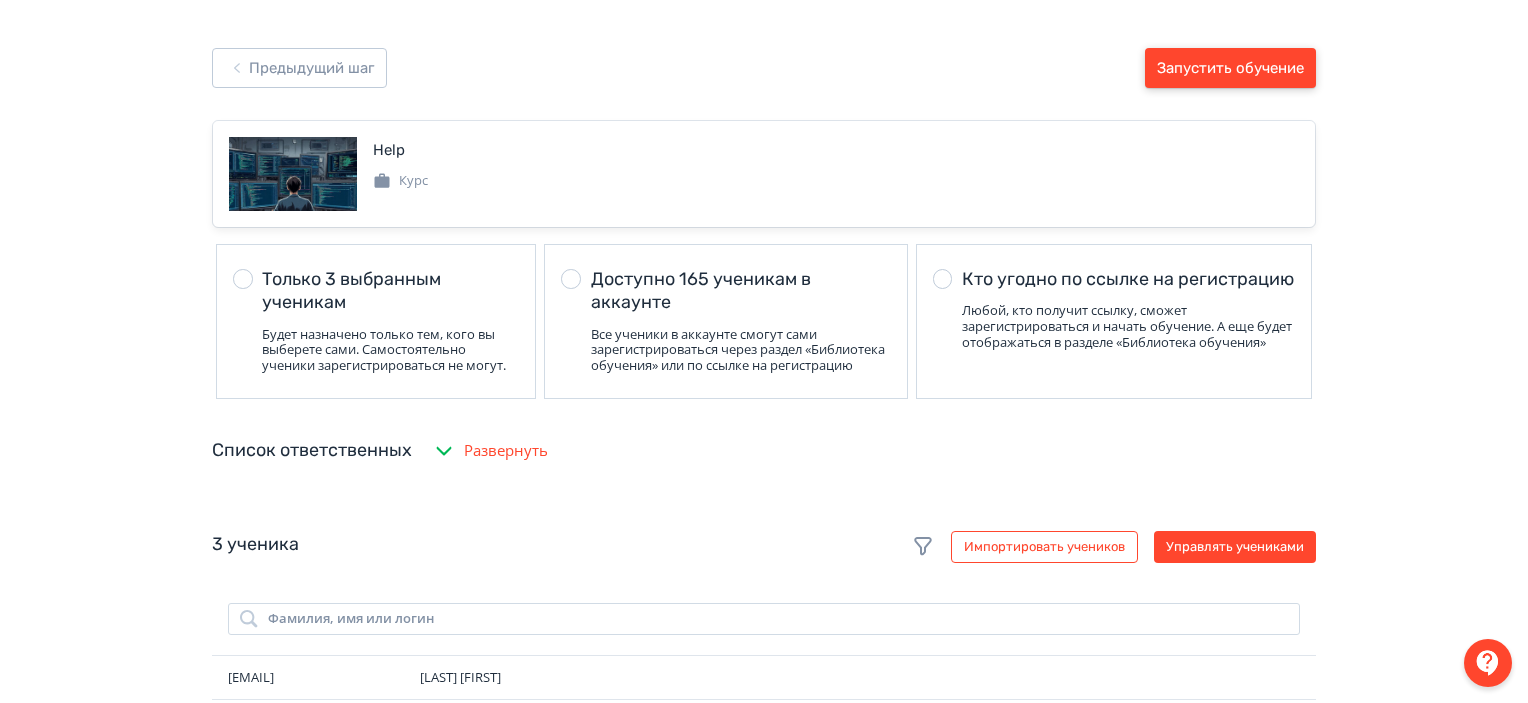 click on "Запустить обучение" at bounding box center (1230, 68) 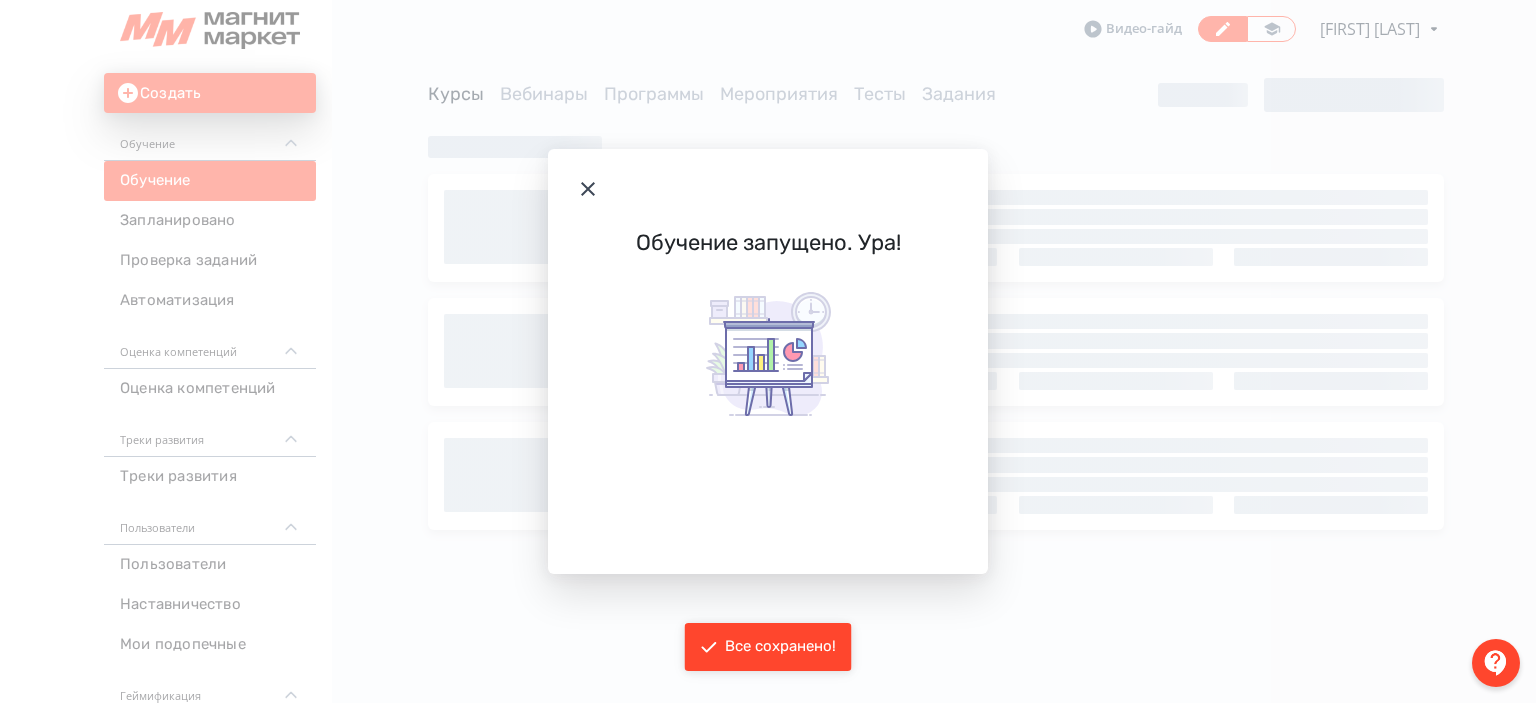 click on "Обучение запущено. Ура!" at bounding box center [768, 351] 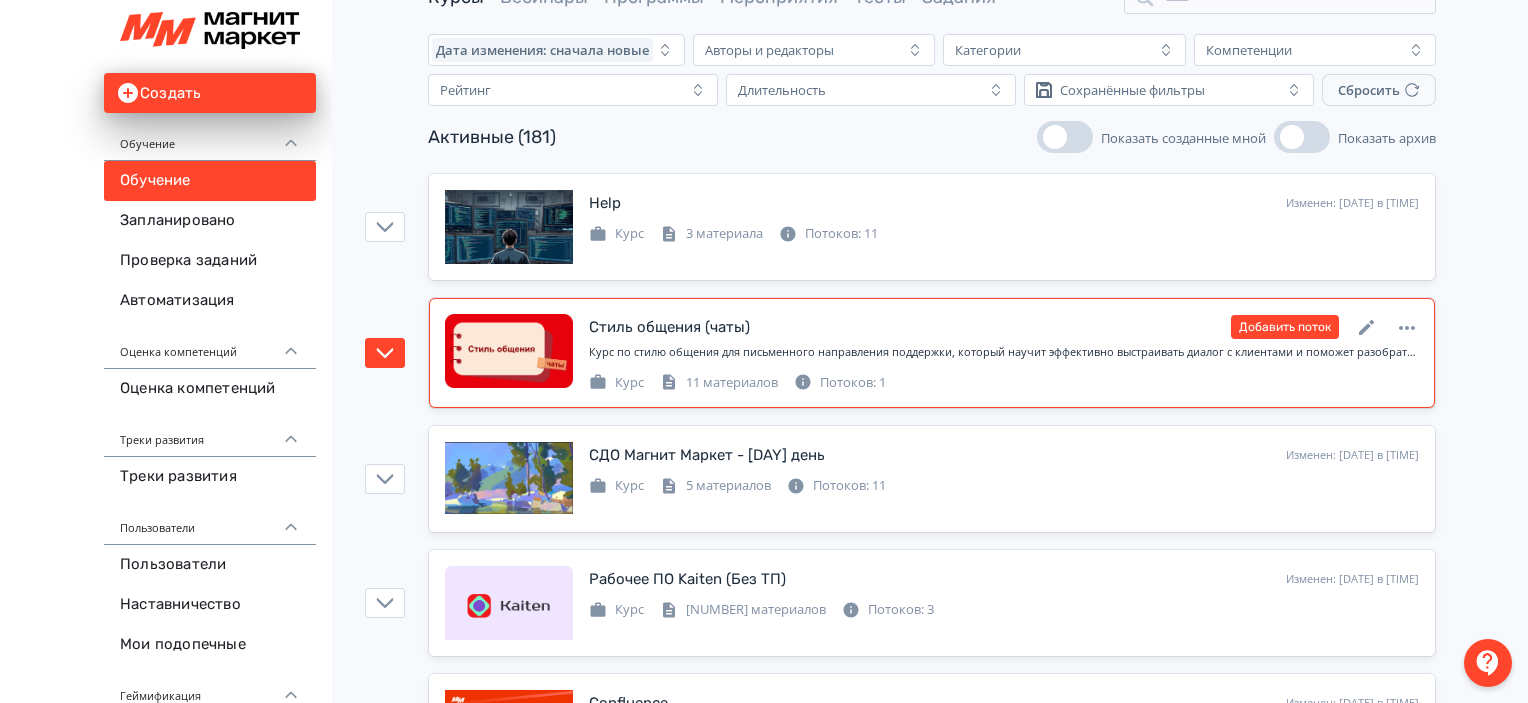 scroll, scrollTop: 200, scrollLeft: 0, axis: vertical 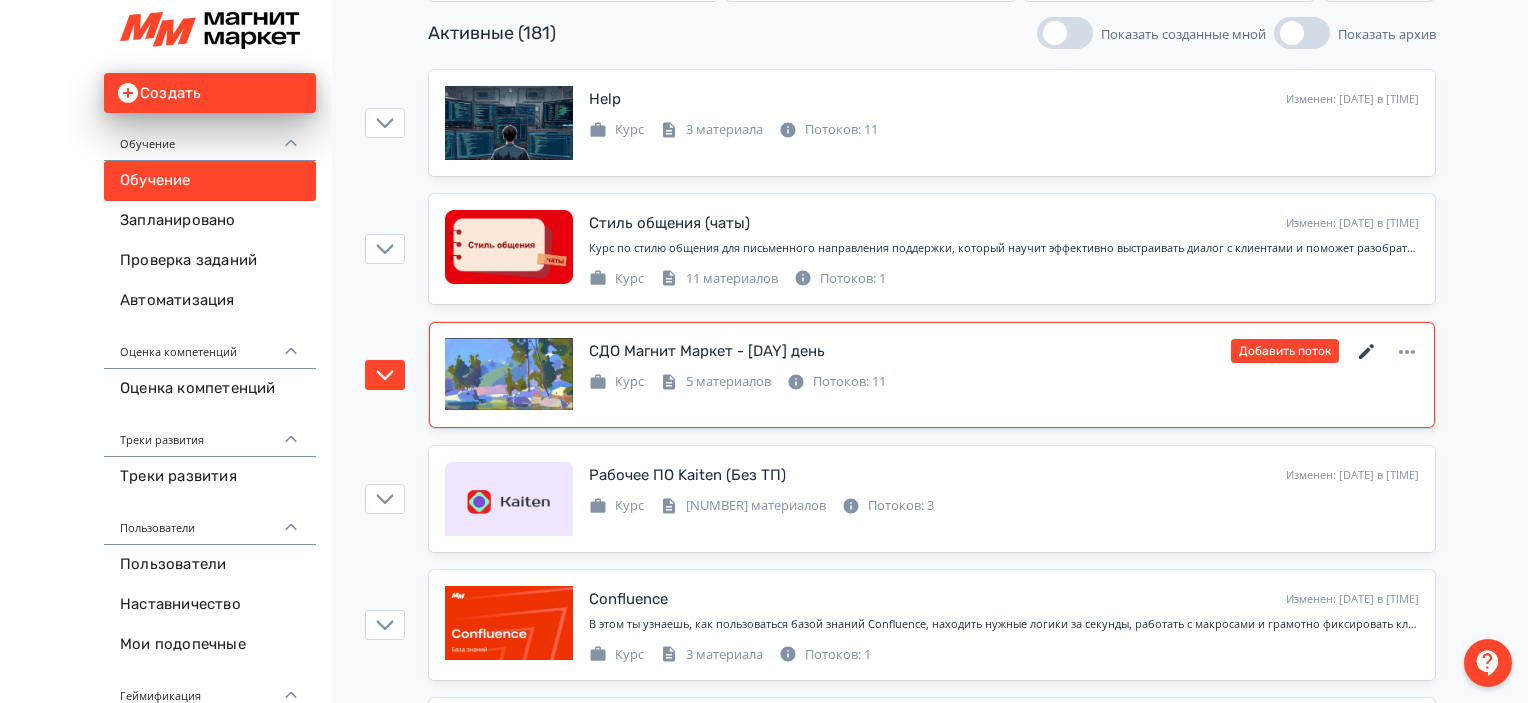 click 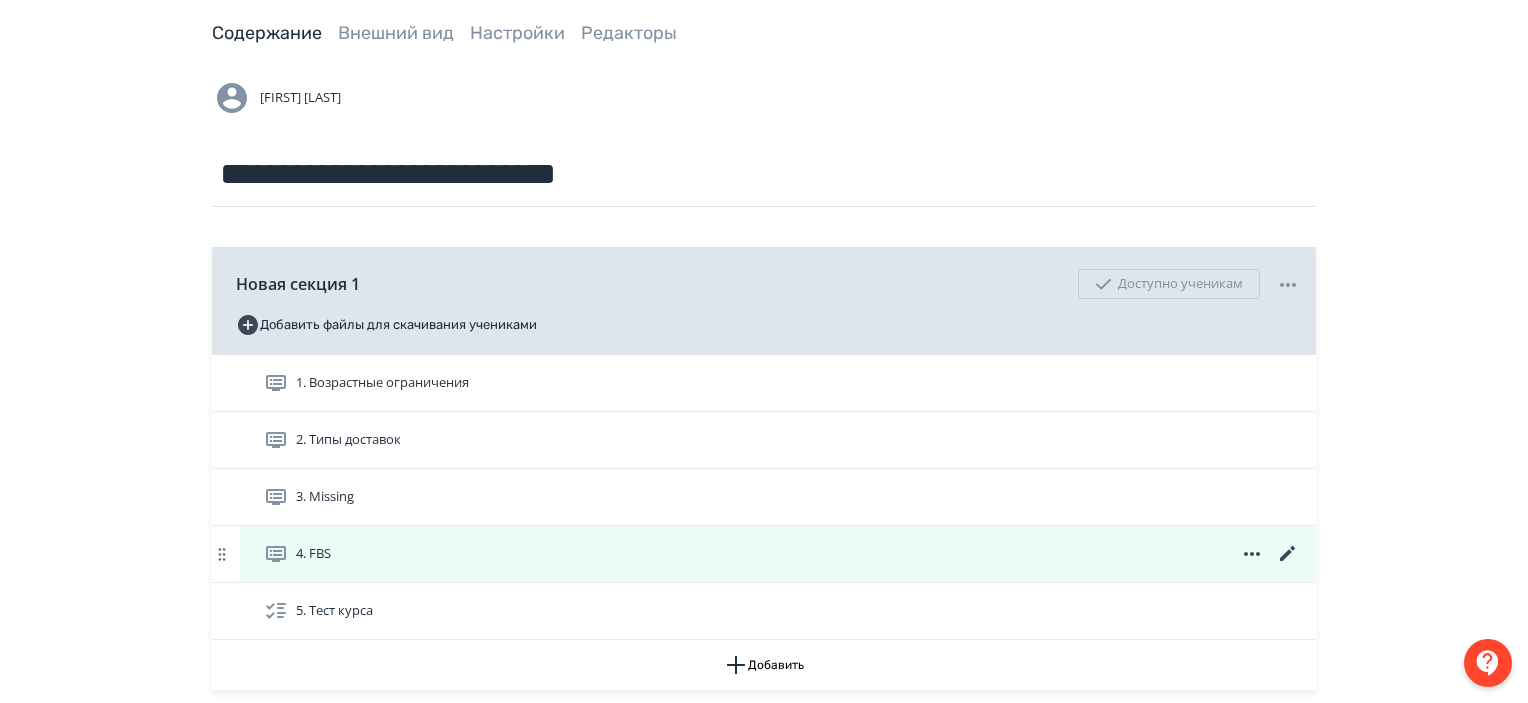 scroll, scrollTop: 100, scrollLeft: 0, axis: vertical 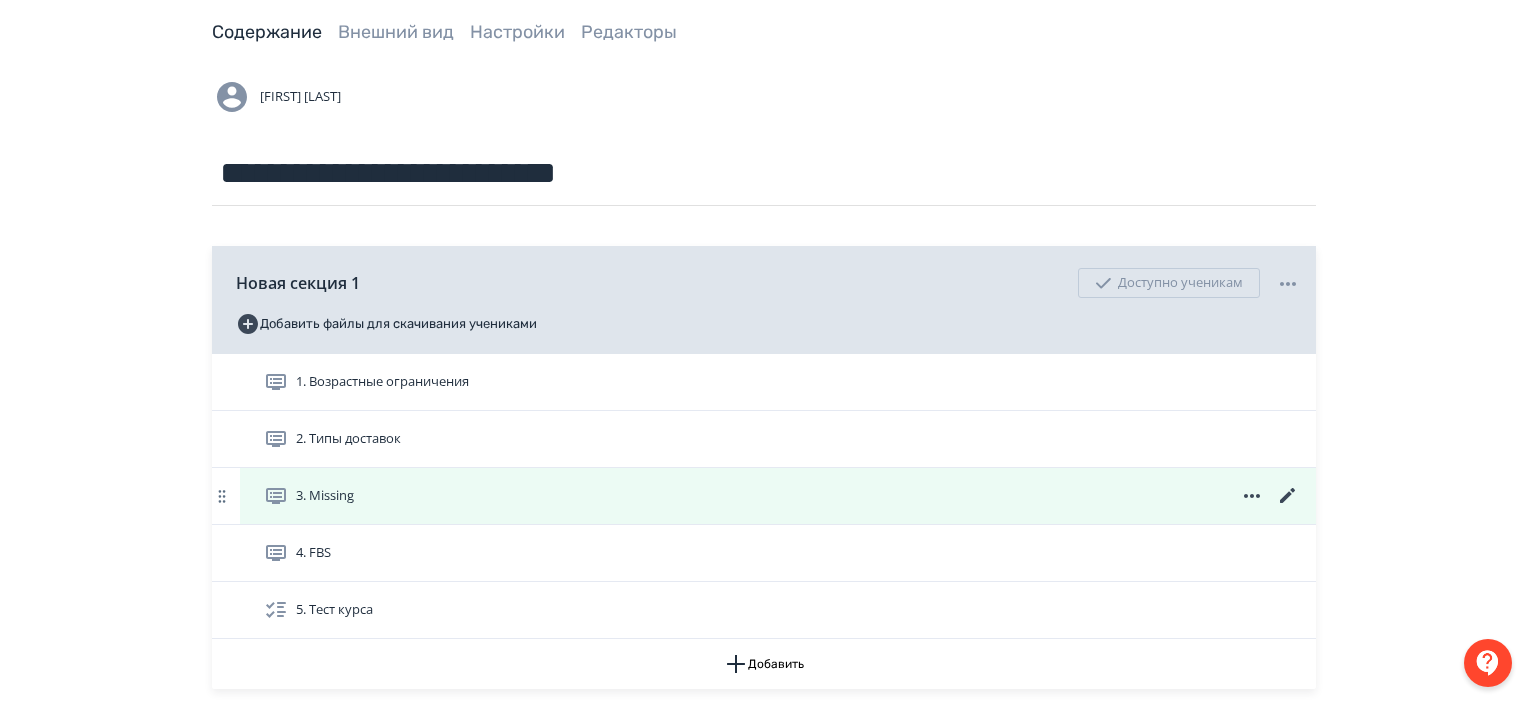 click 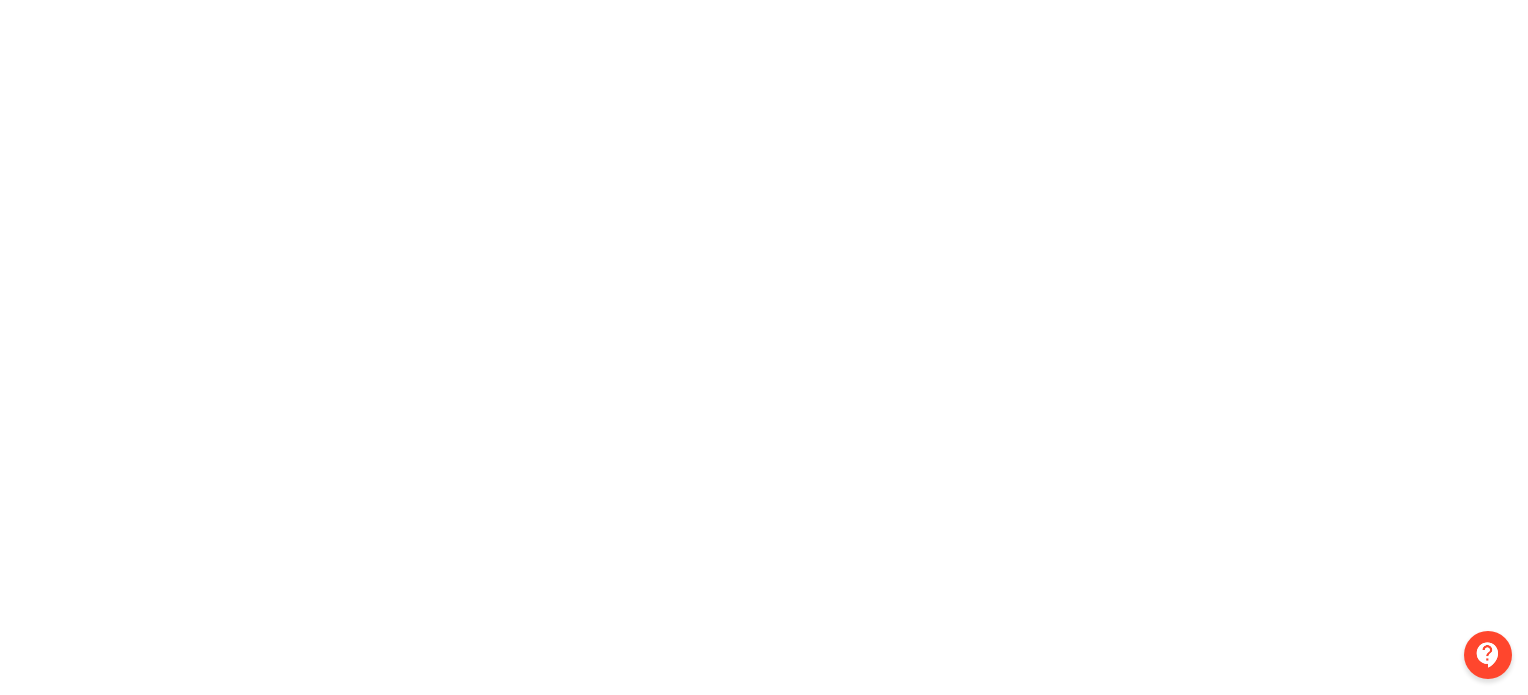 scroll, scrollTop: 0, scrollLeft: 0, axis: both 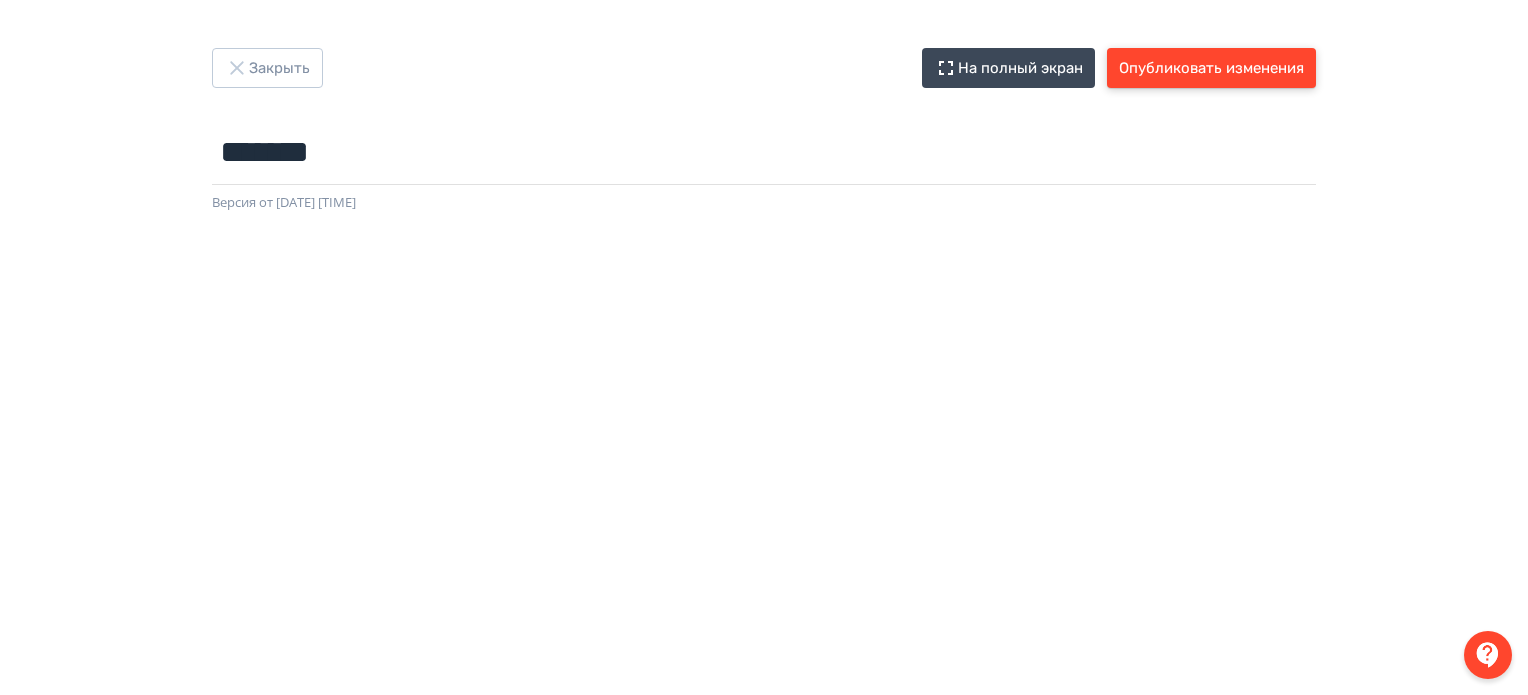 click on "Опубликовать изменения" at bounding box center [1211, 68] 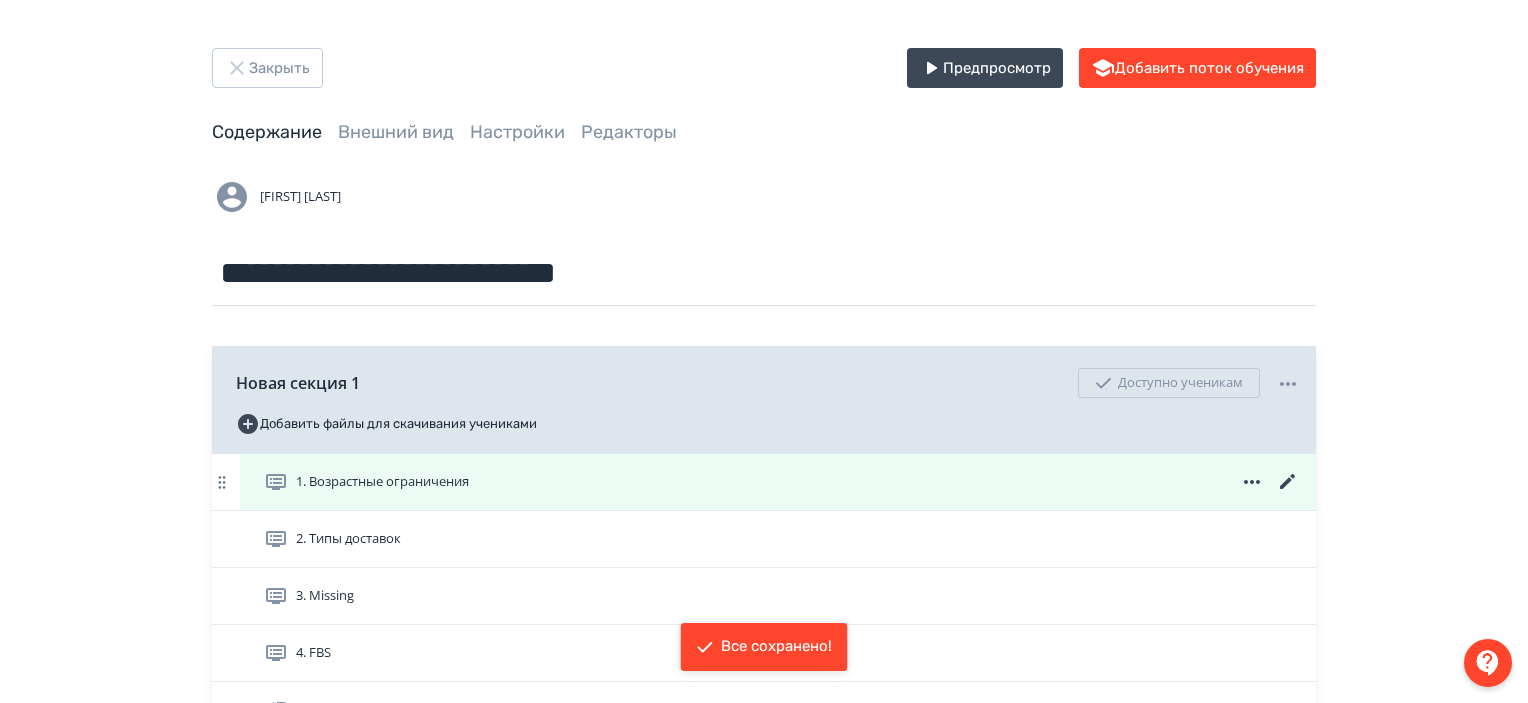 click 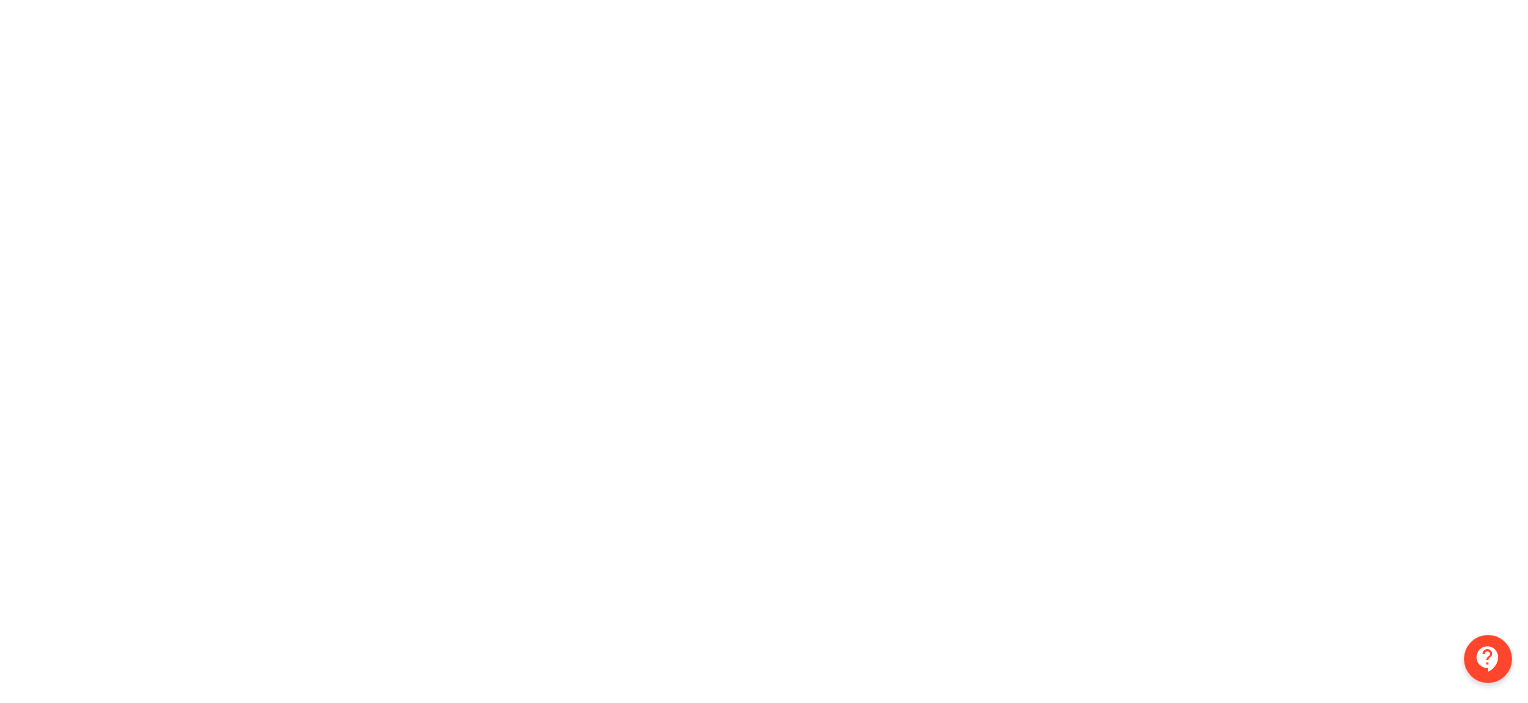 scroll, scrollTop: 0, scrollLeft: 0, axis: both 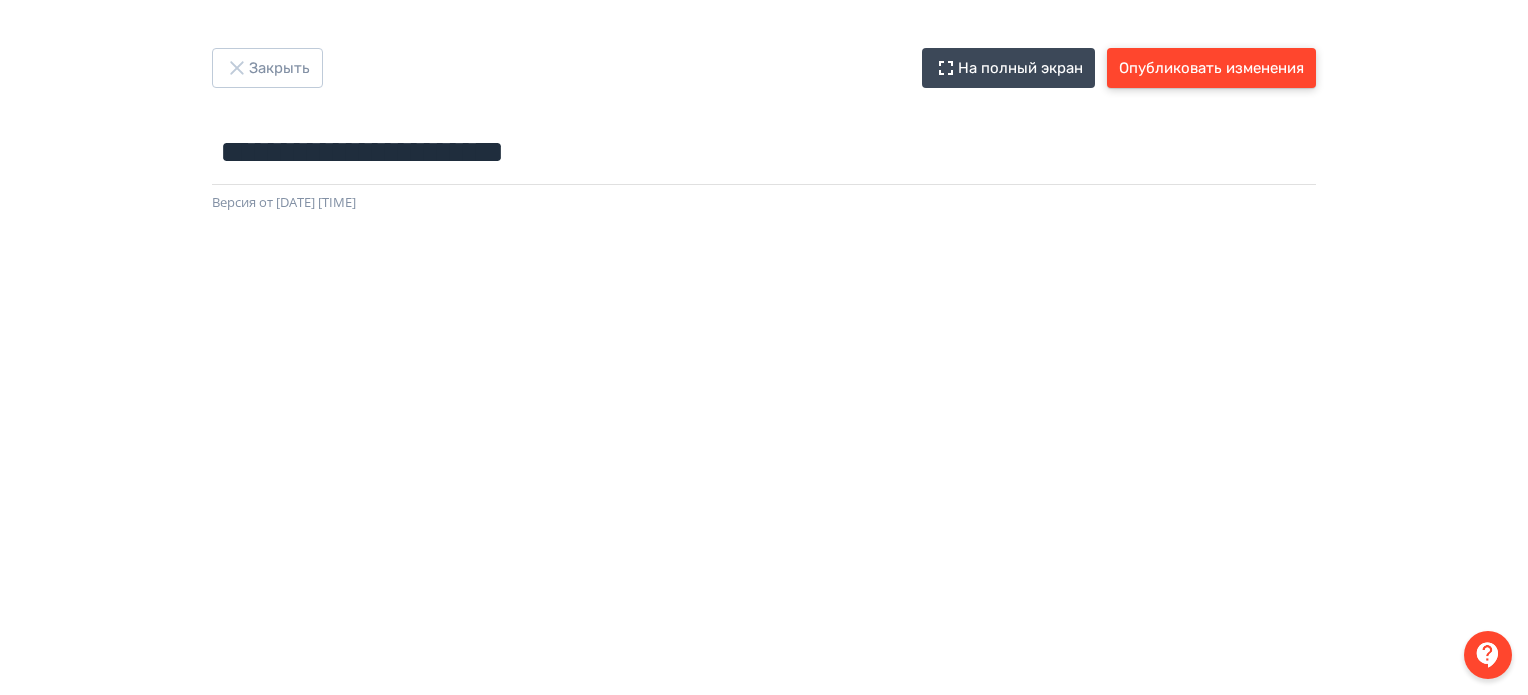 click on "Опубликовать изменения" at bounding box center (1211, 68) 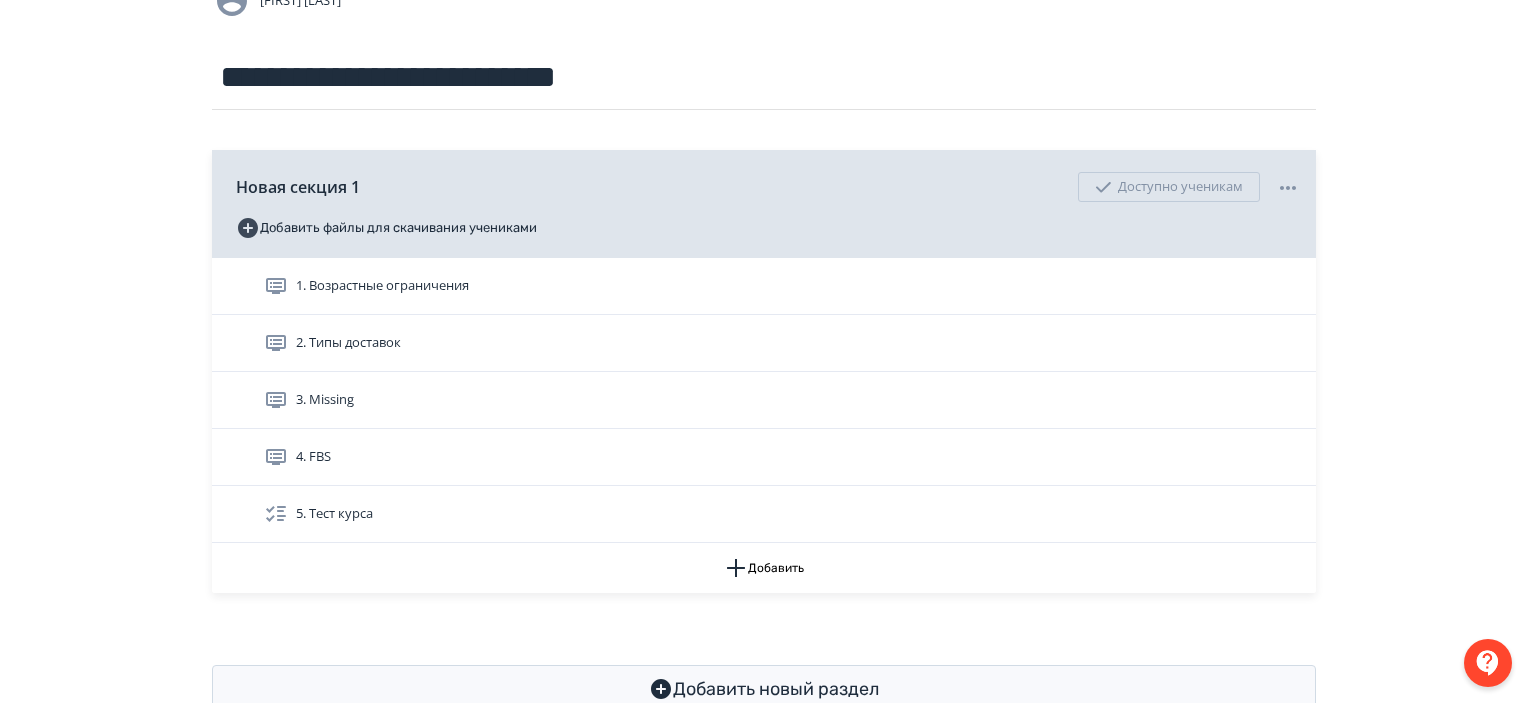 scroll, scrollTop: 200, scrollLeft: 0, axis: vertical 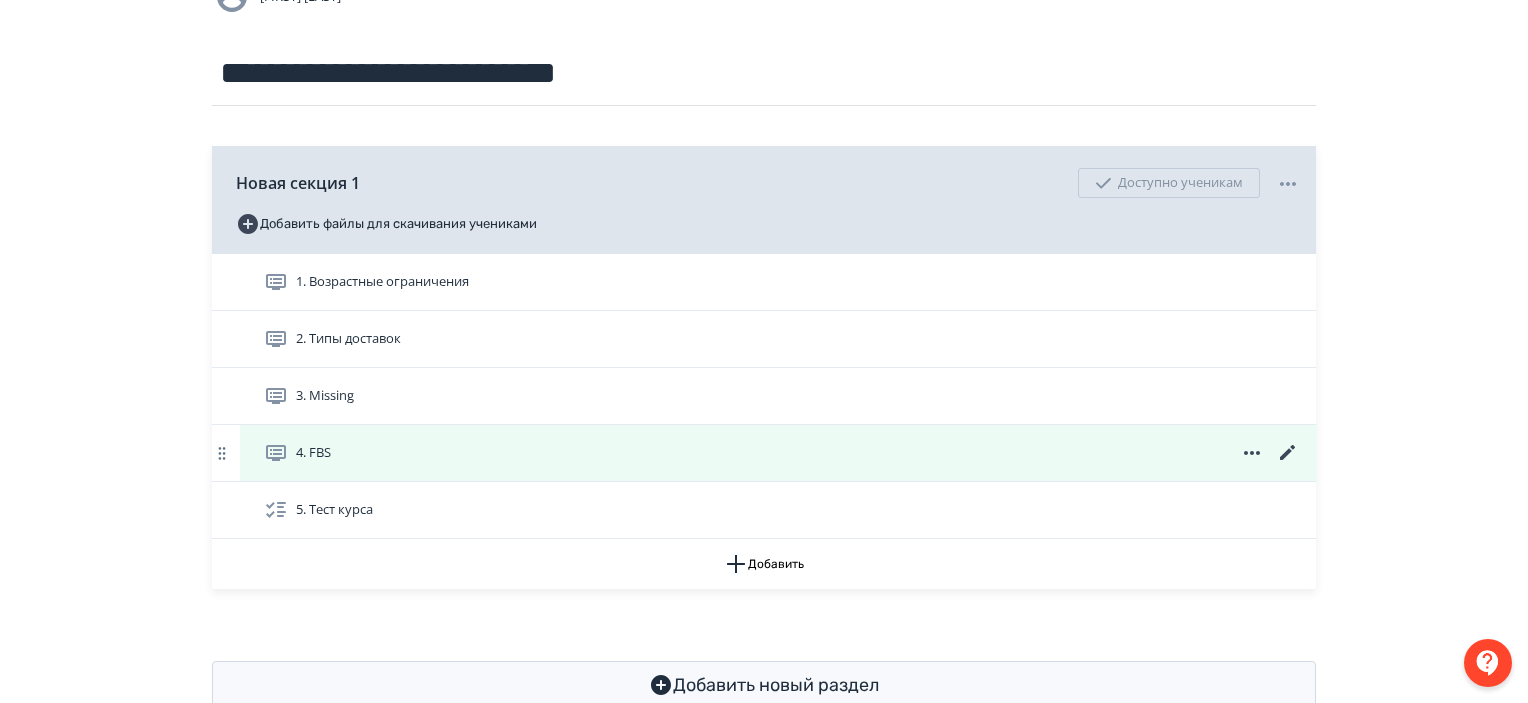 click 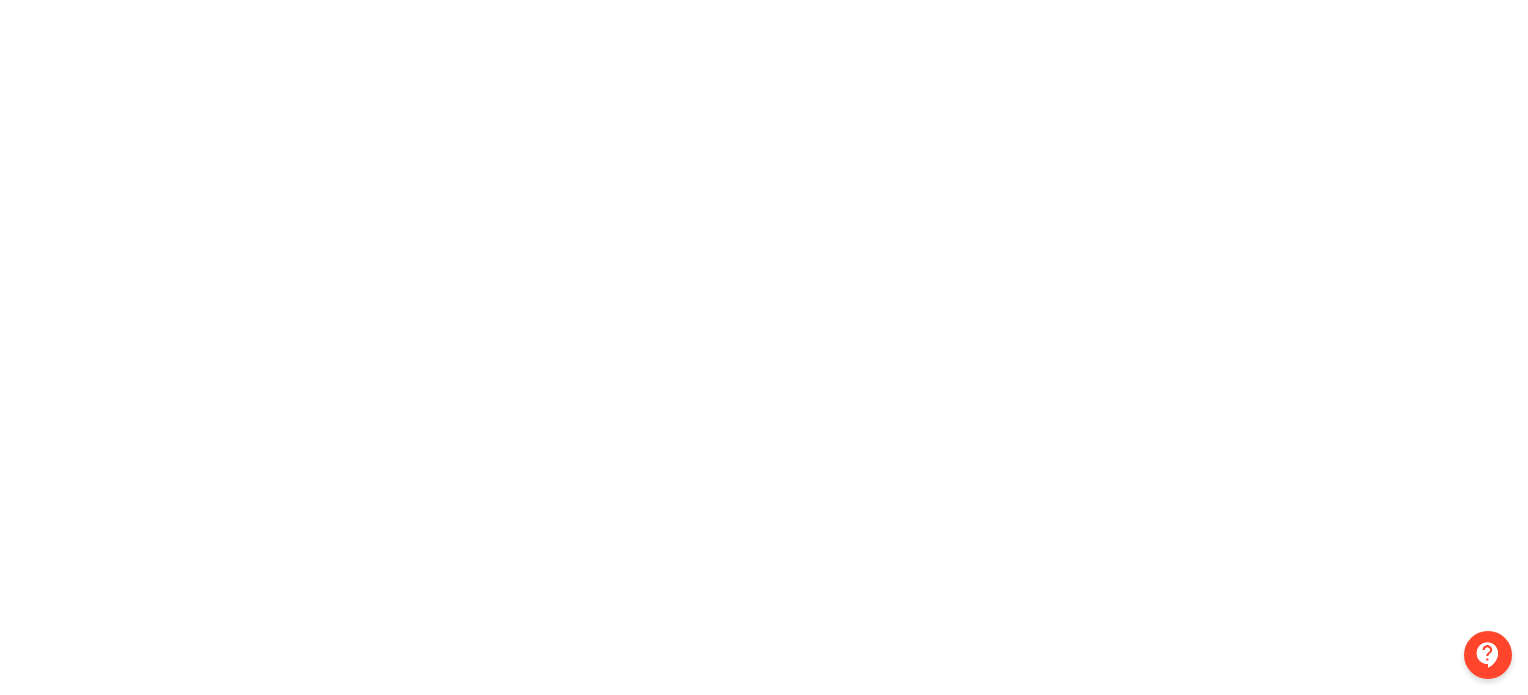 scroll, scrollTop: 356, scrollLeft: 0, axis: vertical 